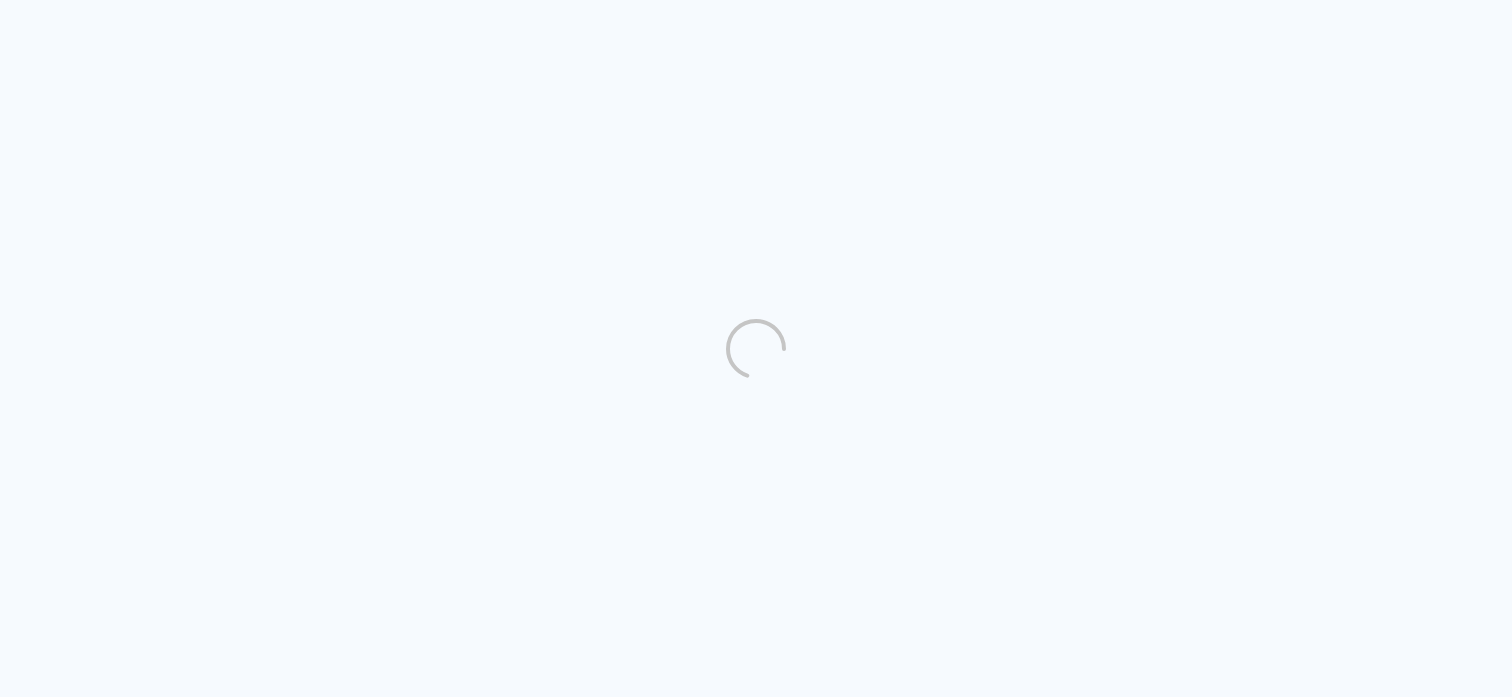 scroll, scrollTop: 0, scrollLeft: 0, axis: both 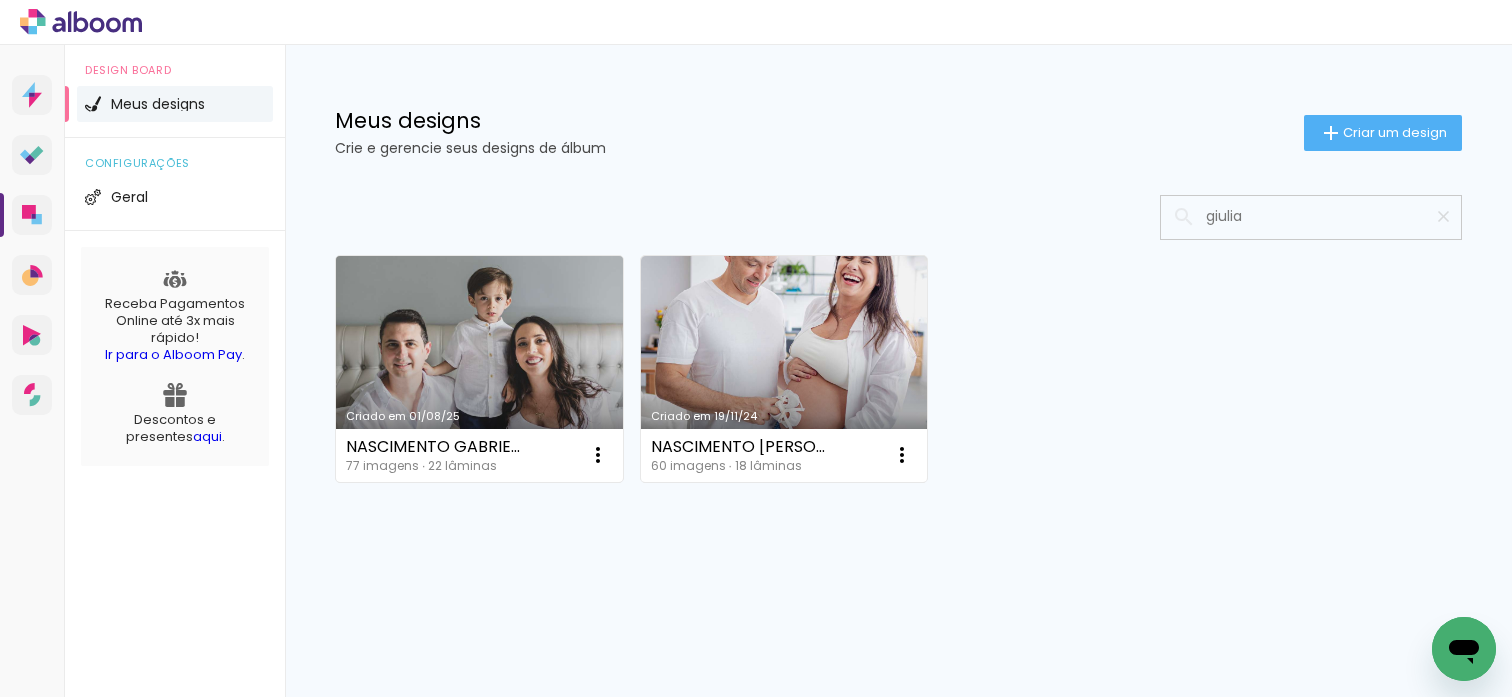type on "giulia" 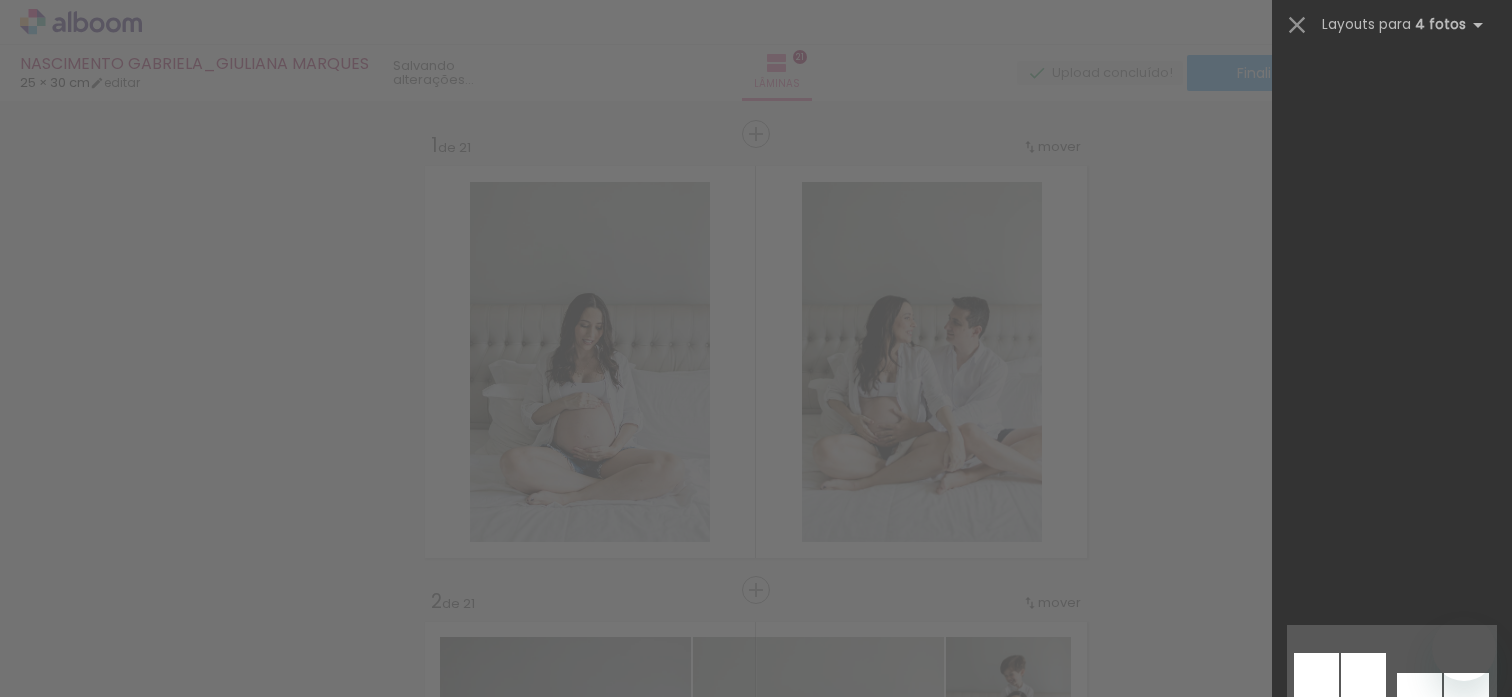scroll, scrollTop: 0, scrollLeft: 0, axis: both 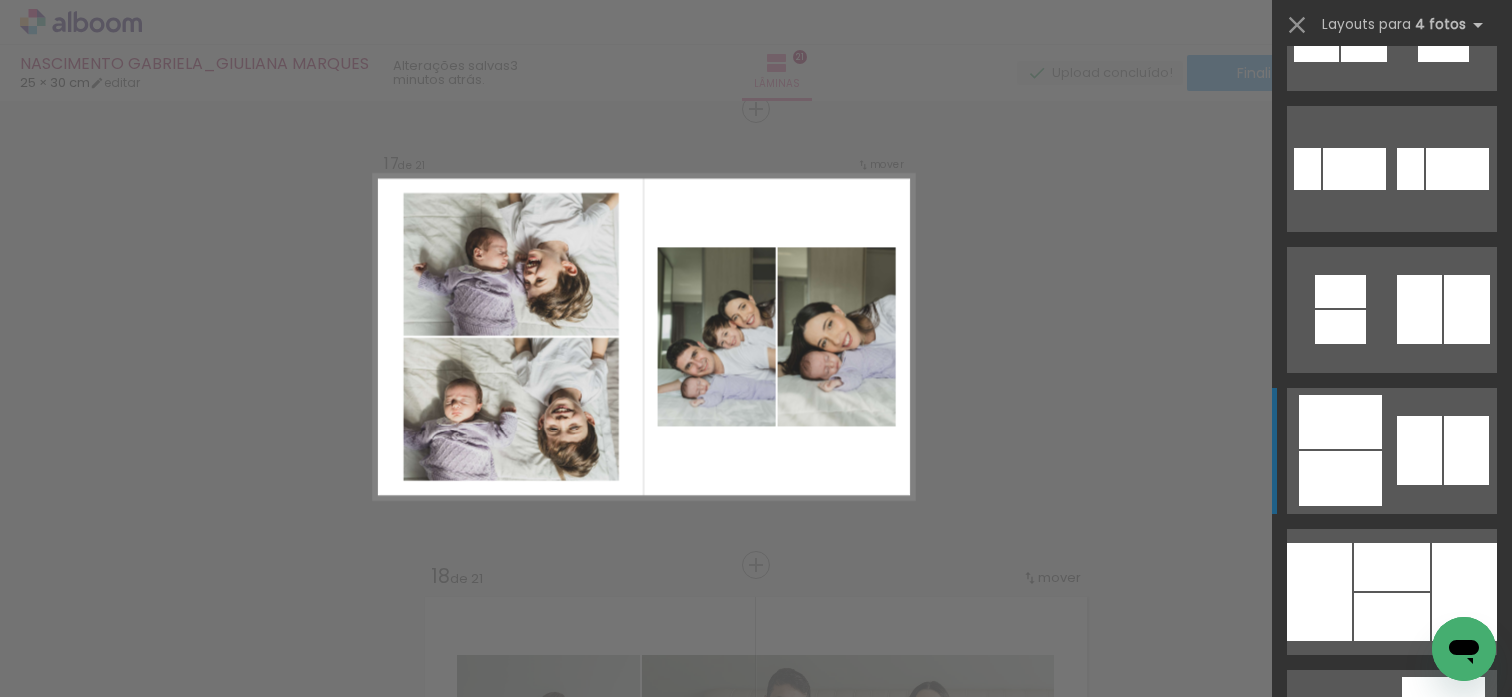 click at bounding box center (1392, 1015) 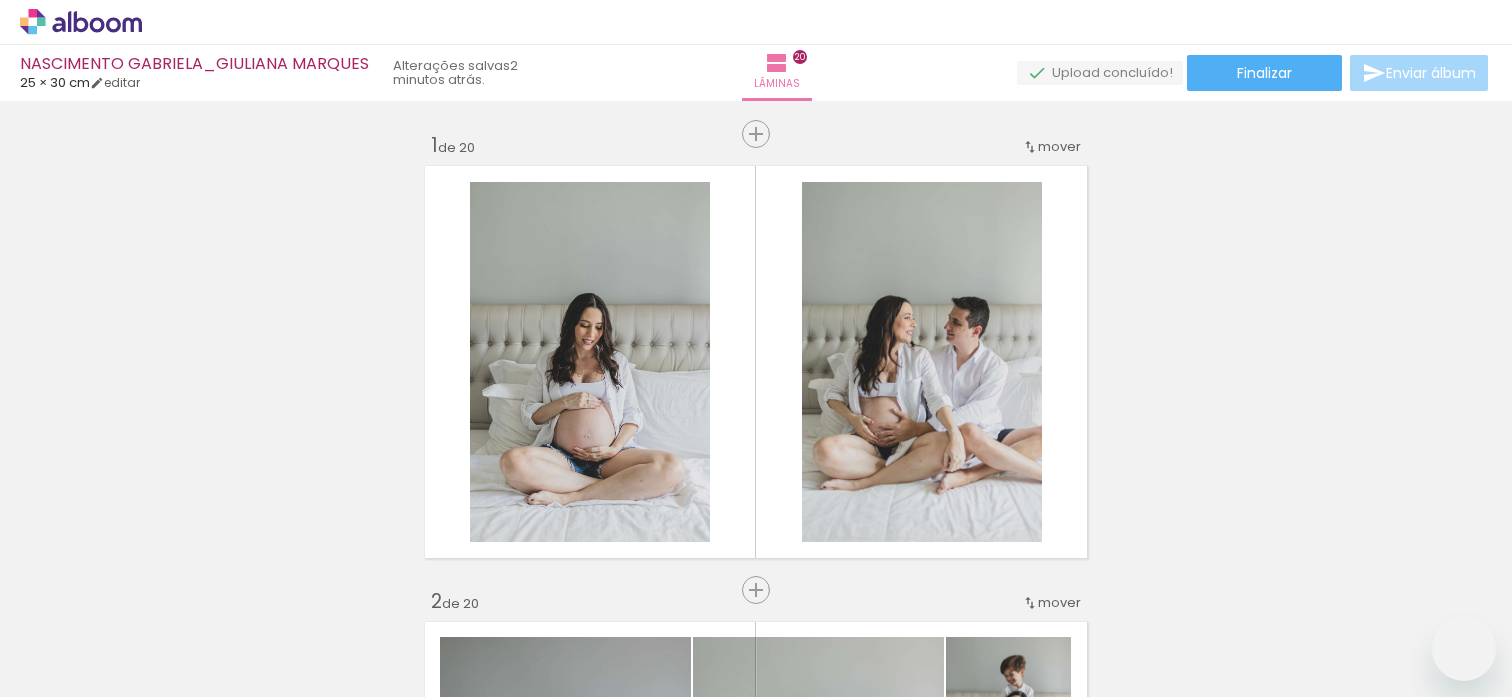 scroll, scrollTop: 0, scrollLeft: 0, axis: both 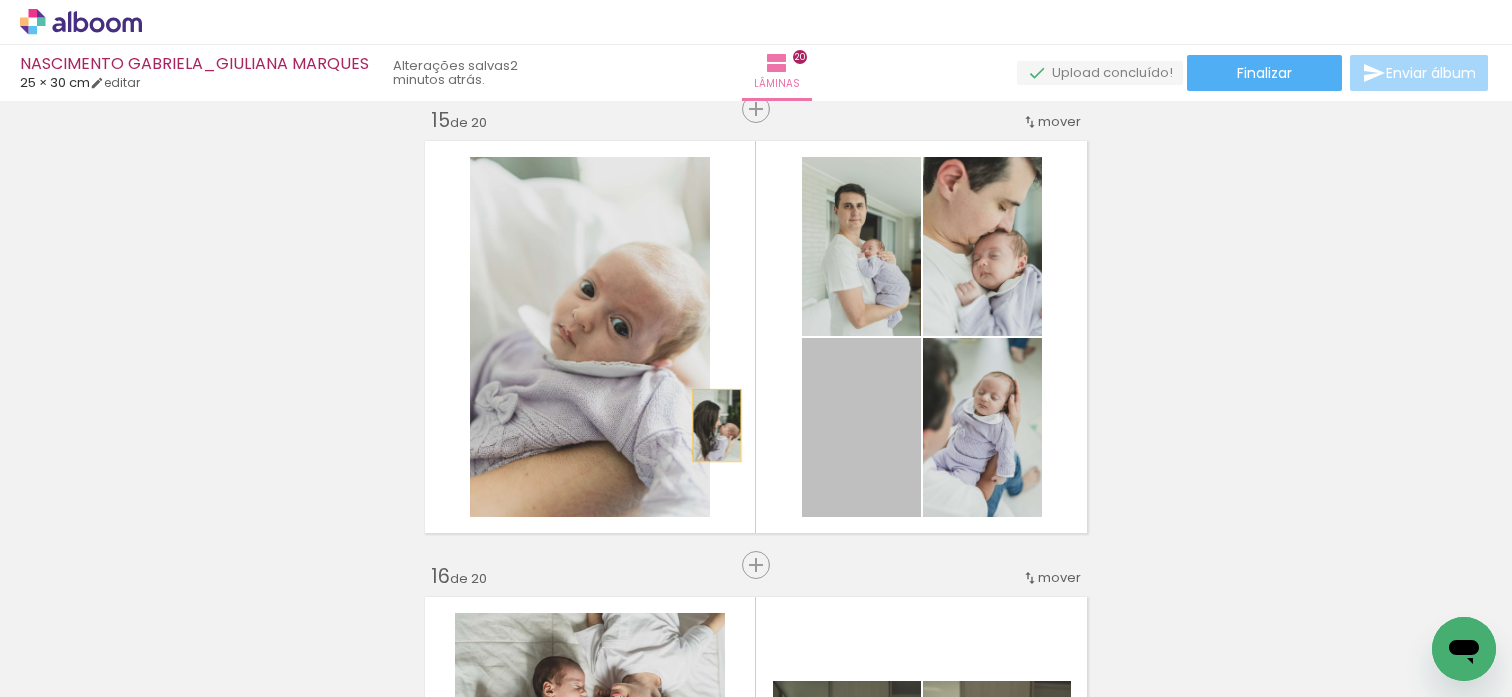 drag, startPoint x: 830, startPoint y: 449, endPoint x: 638, endPoint y: 389, distance: 201.15666 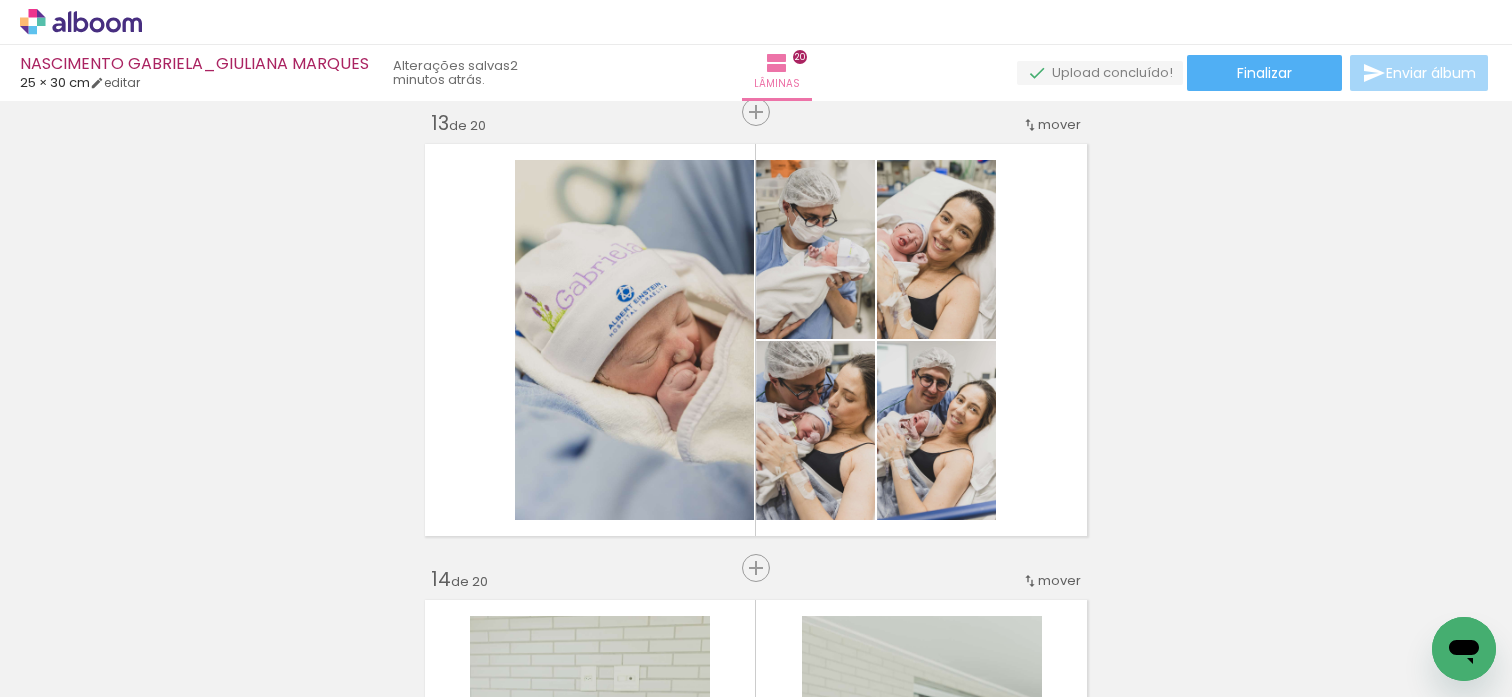 scroll, scrollTop: 5439, scrollLeft: 0, axis: vertical 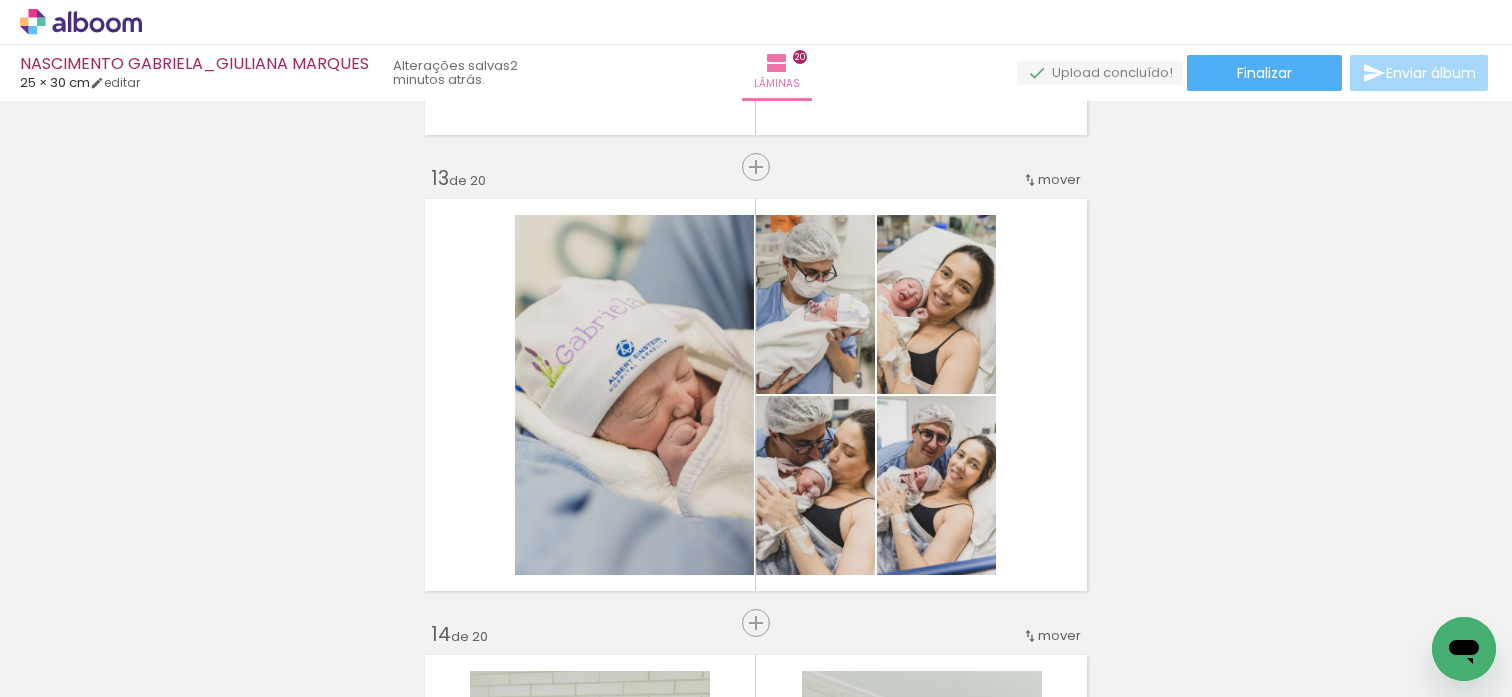 click on "NASCIMENTO GABRIELA_GIULIANA MARQUES 25 × 30 cm    editar 2 minutos atrás. Lâminas 20 Finalizar  Enviar álbum" at bounding box center [756, 50] 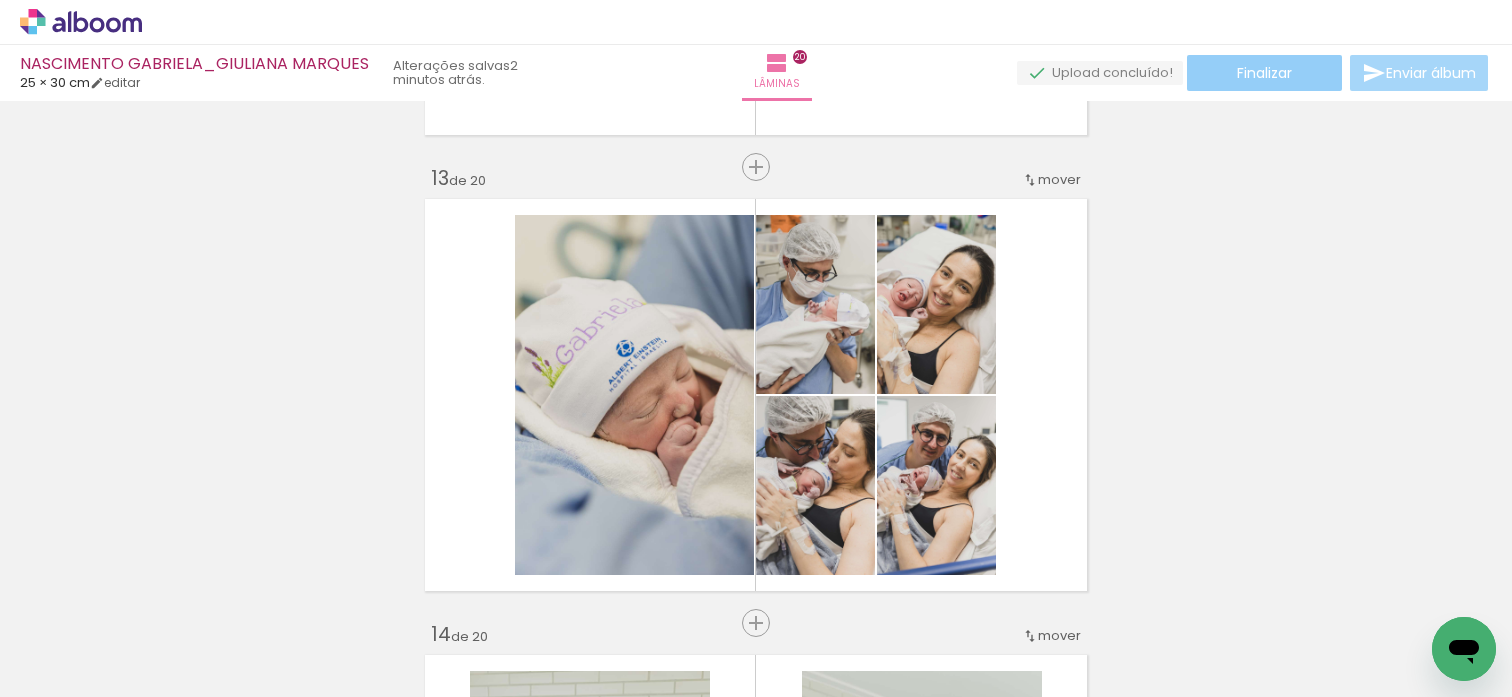click on "Finalizar" 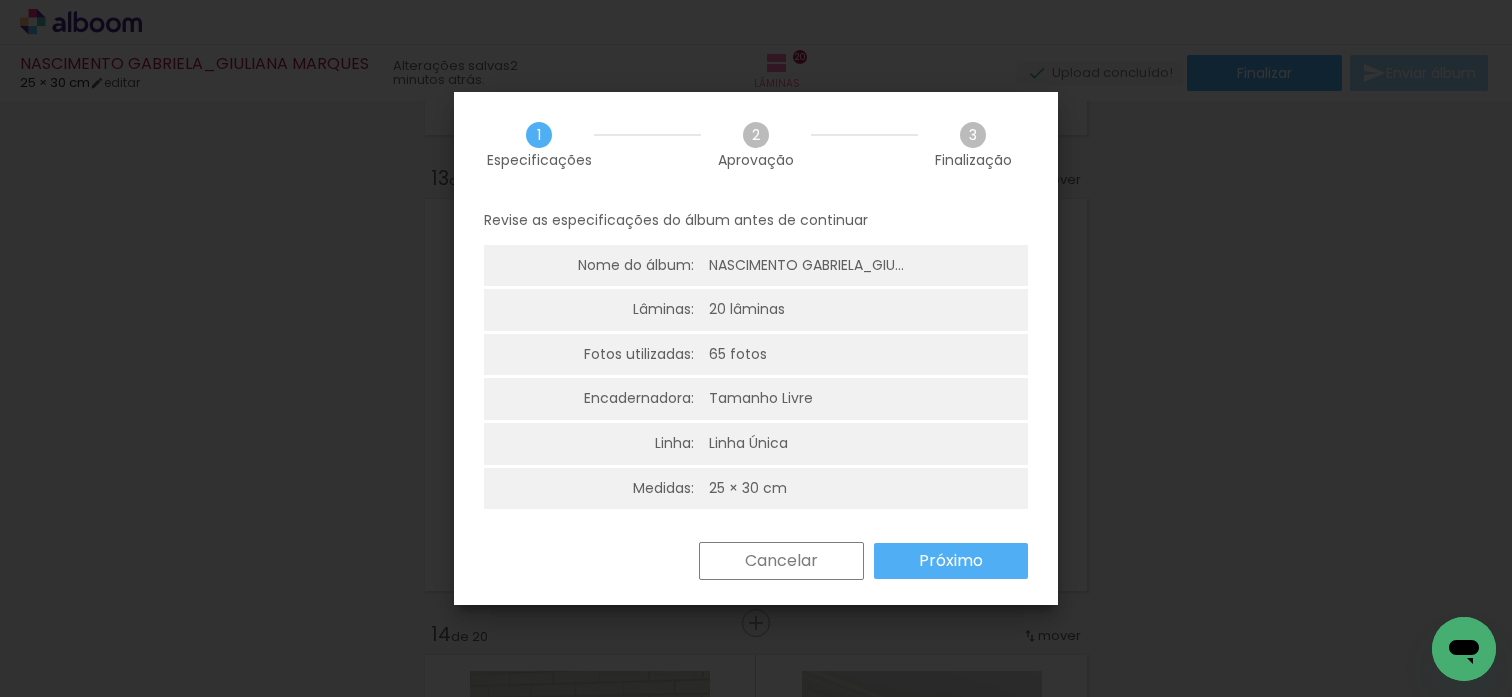 click on "Próximo" at bounding box center [951, 561] 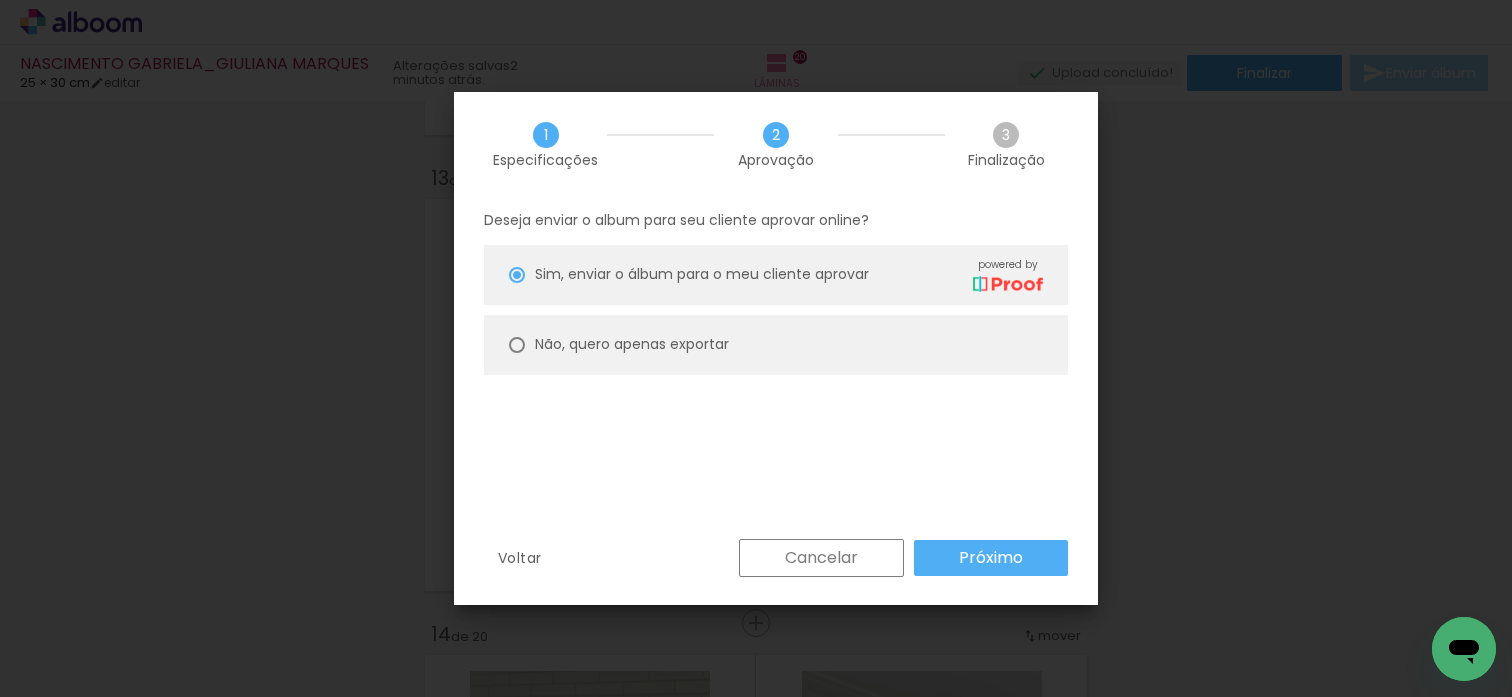 click on "Não, quero apenas exportar" at bounding box center [776, 345] 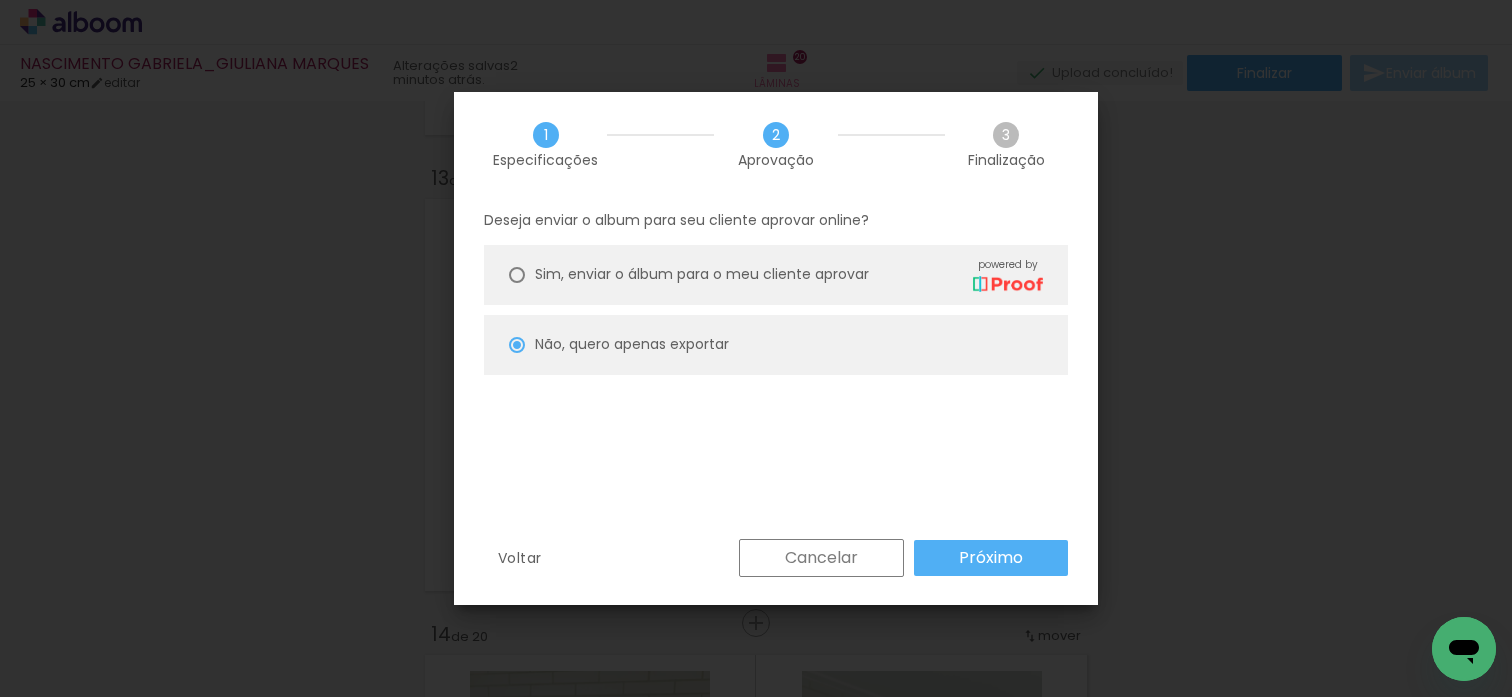 click on "Próximo" at bounding box center [991, 558] 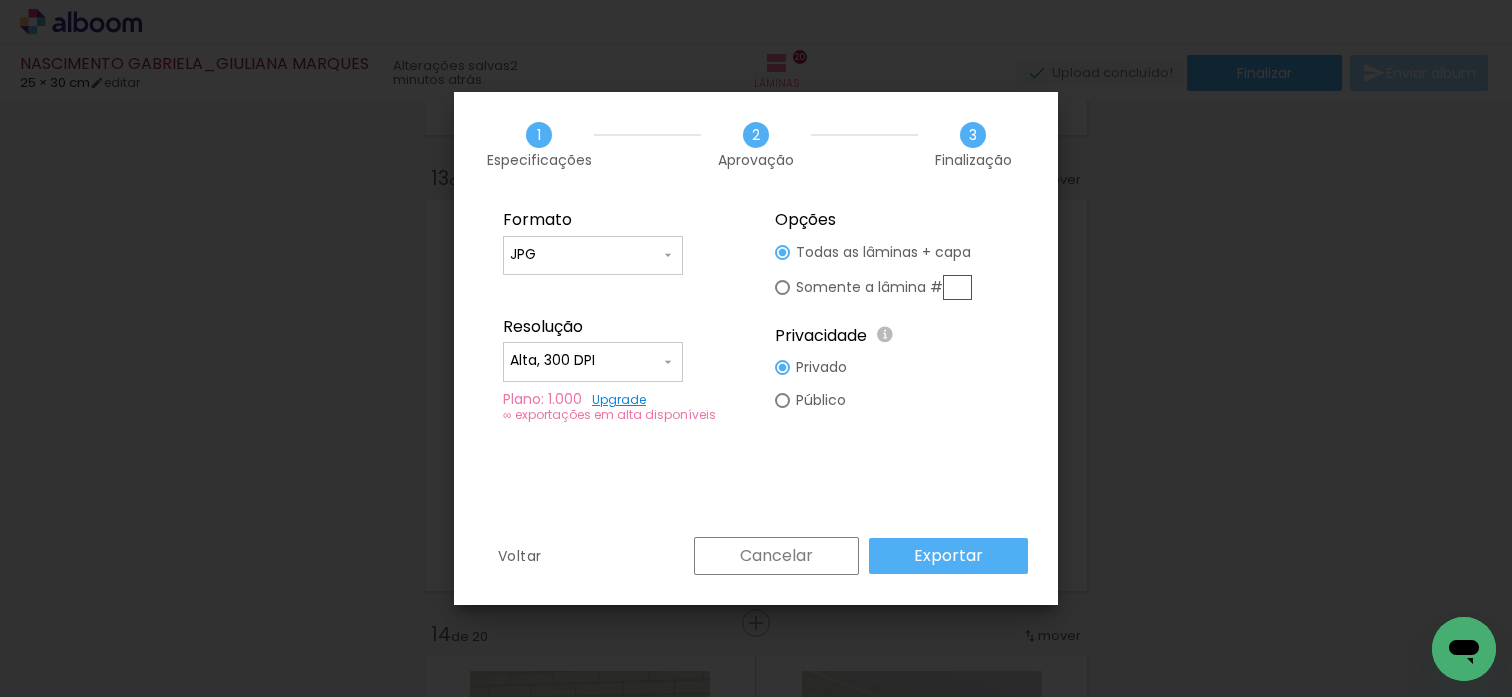 click on "Exportar" at bounding box center [0, 0] 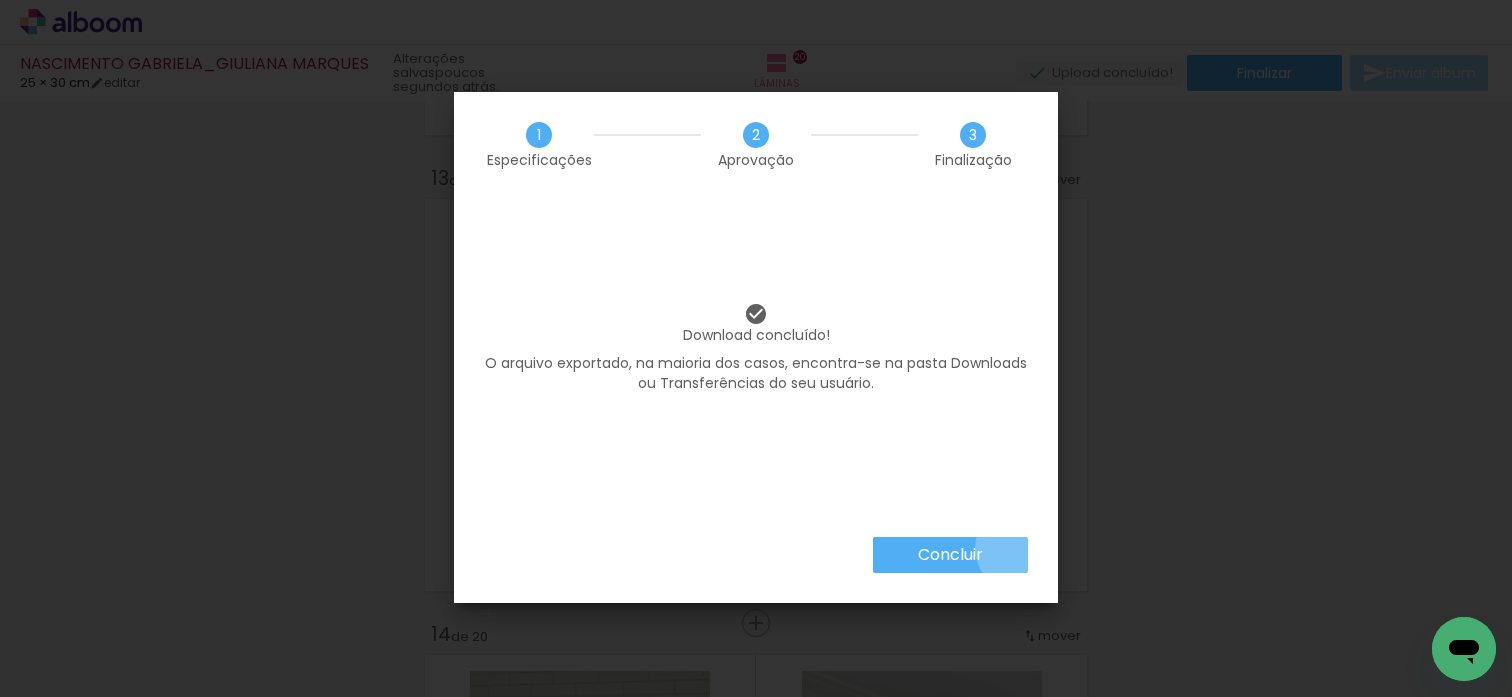 click on "Concluir" at bounding box center (950, 555) 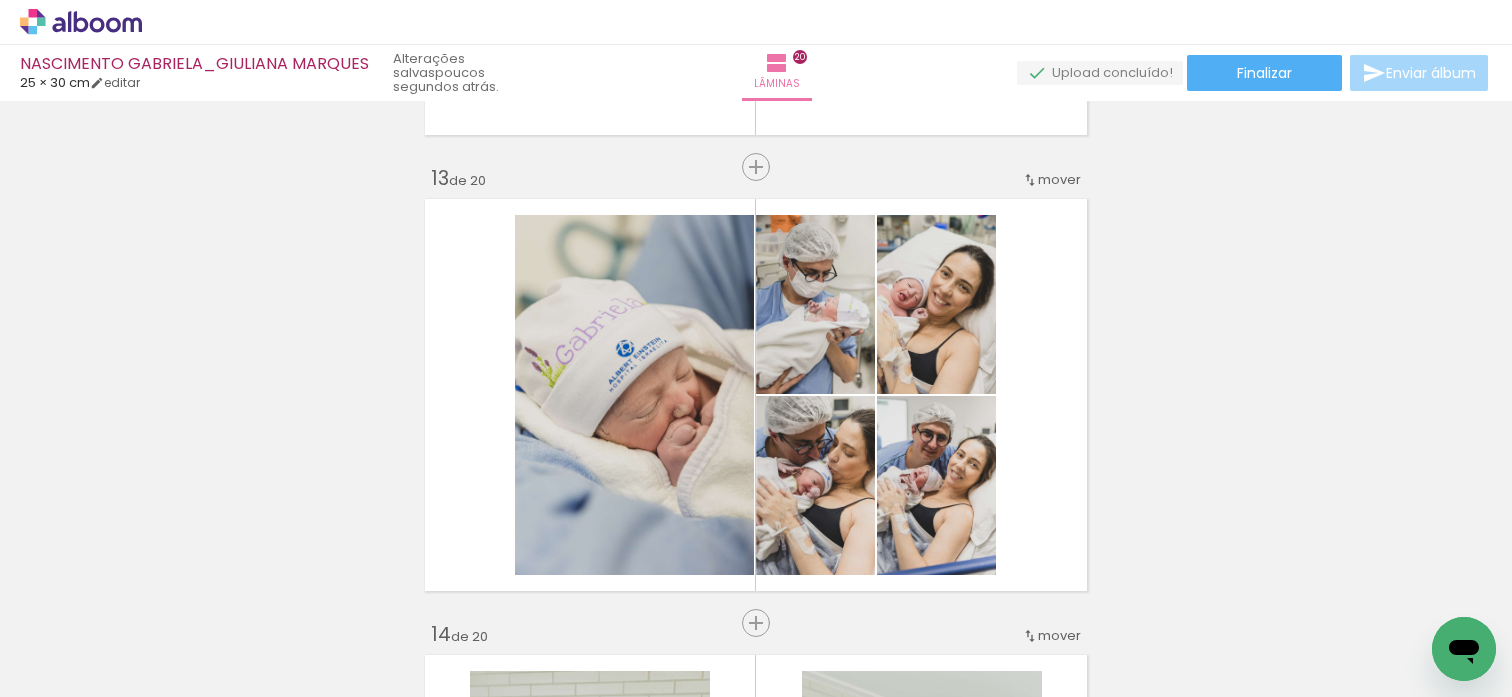 click on "NASCIMENTO GABRIELA_GIULIANA MARQUES 25 × 30 cm    editar poucos segundos atrás. Lâminas 20 Finalizar  Enviar álbum" at bounding box center (756, 50) 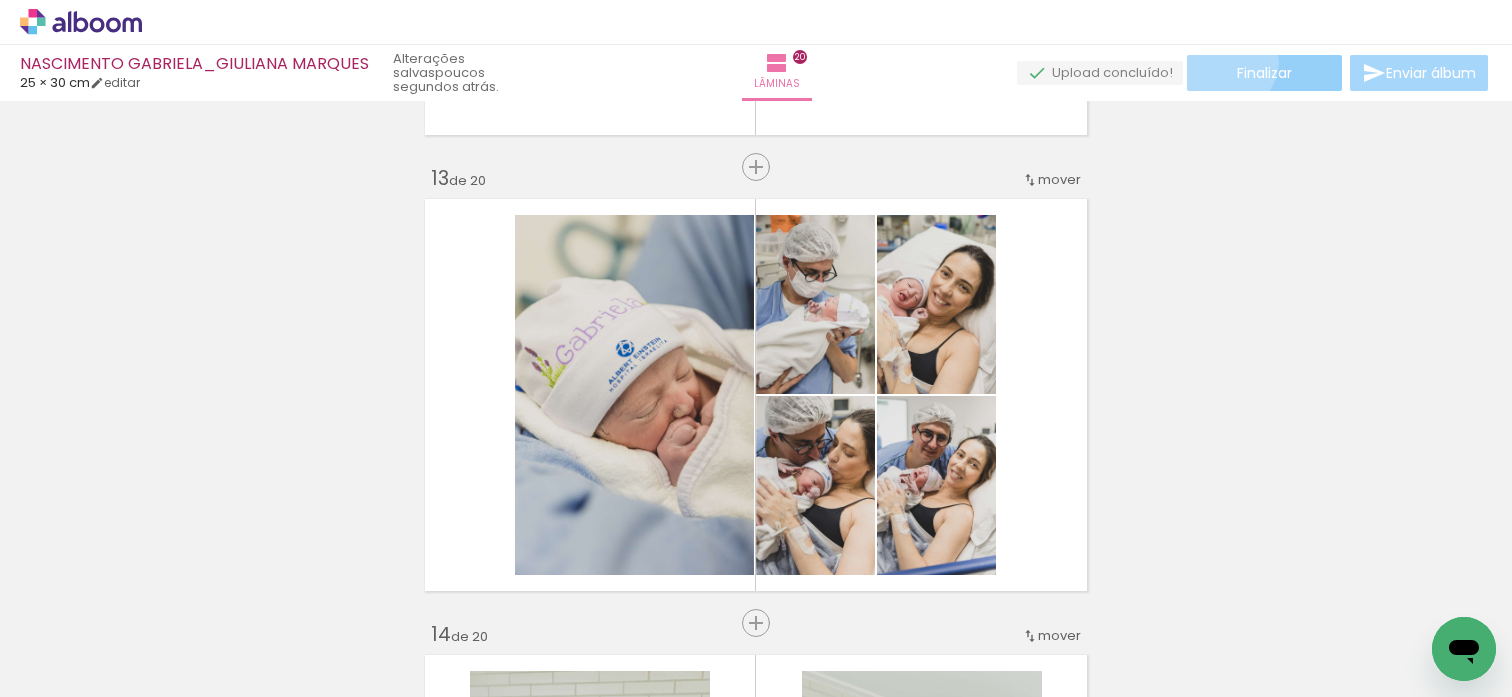 click on "Finalizar" 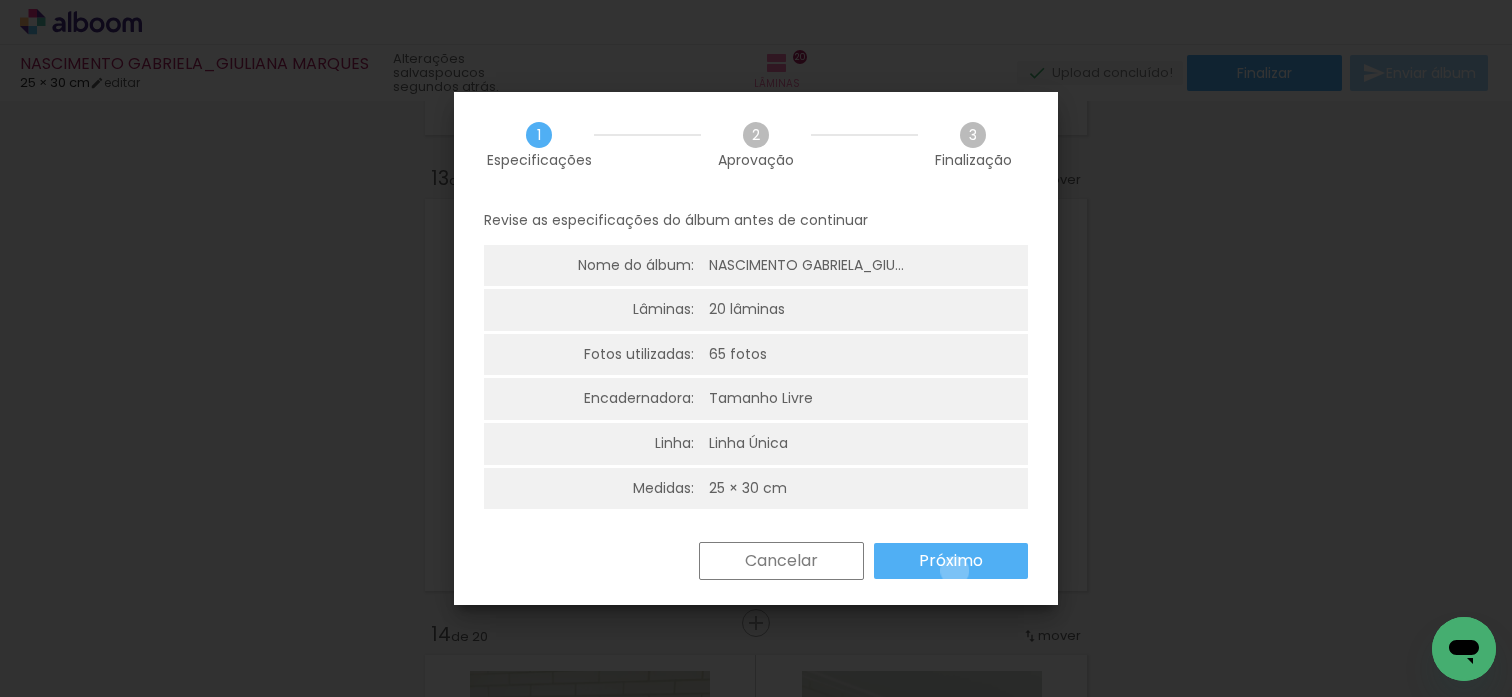 click on "Próximo" at bounding box center [0, 0] 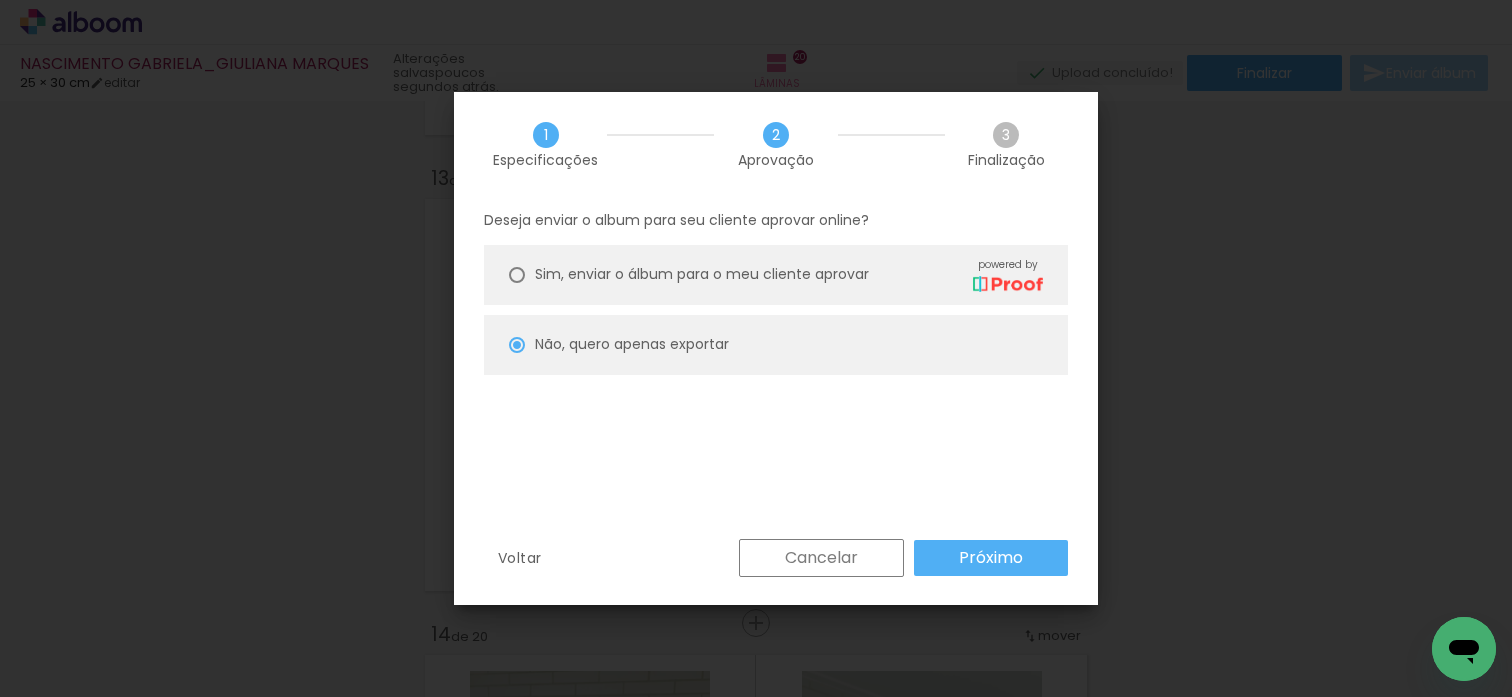 click on "Sim, enviar o álbum para o meu cliente aprovar powered by" at bounding box center (789, 274) 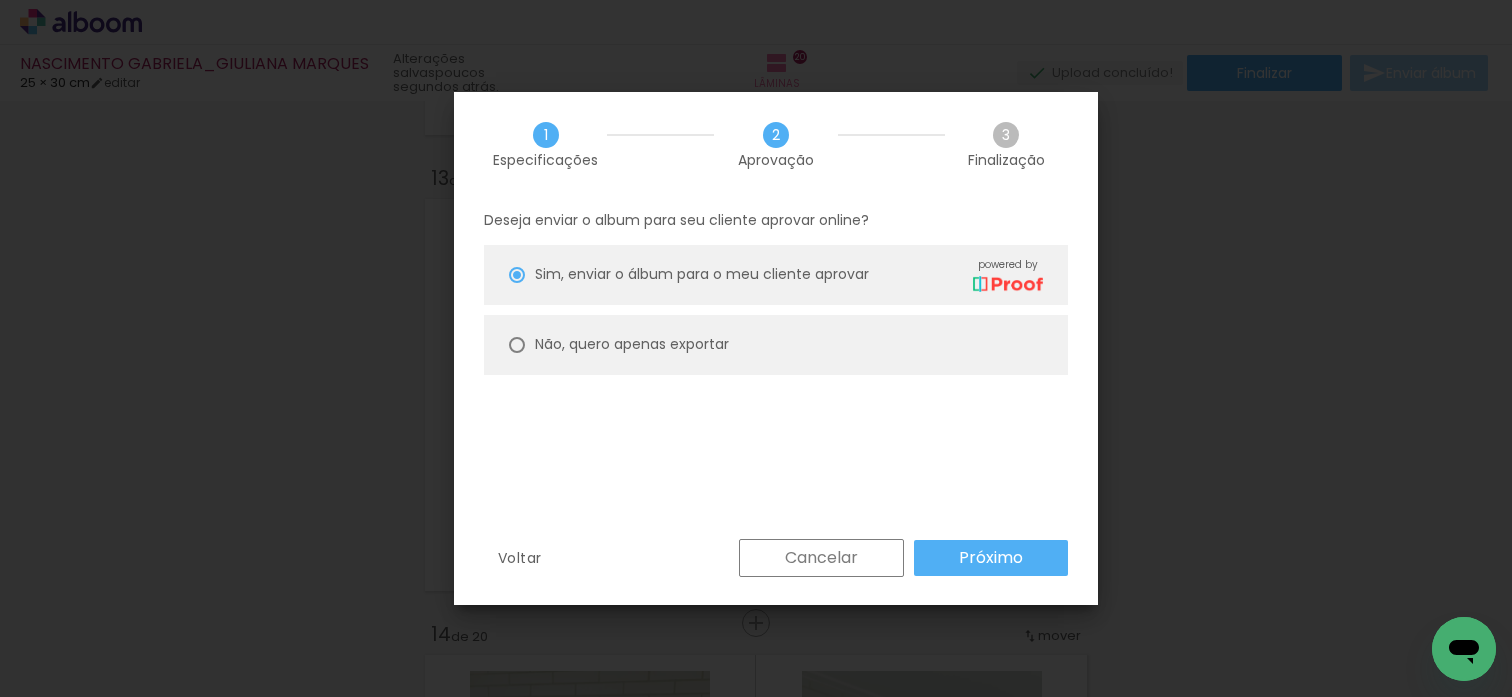 click on "Próximo" at bounding box center [991, 558] 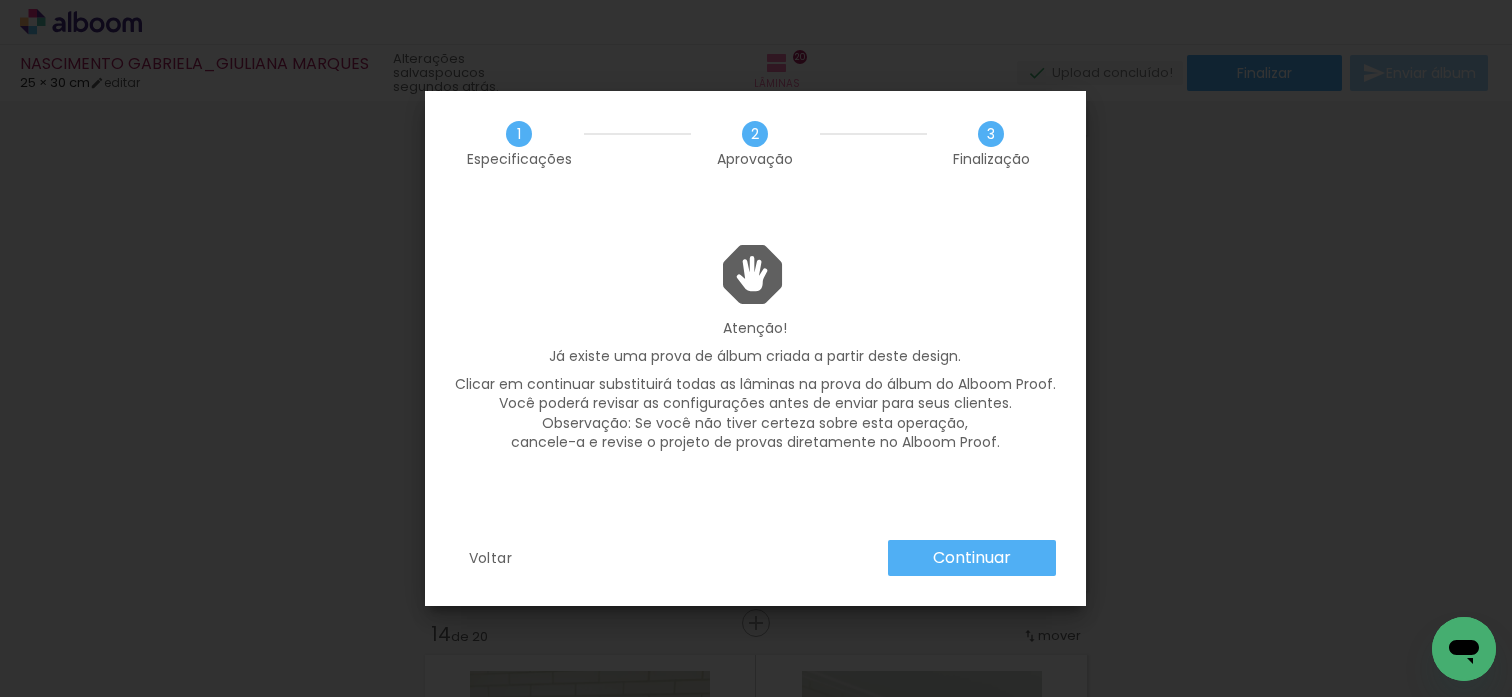 click on "Continuar" at bounding box center (972, 558) 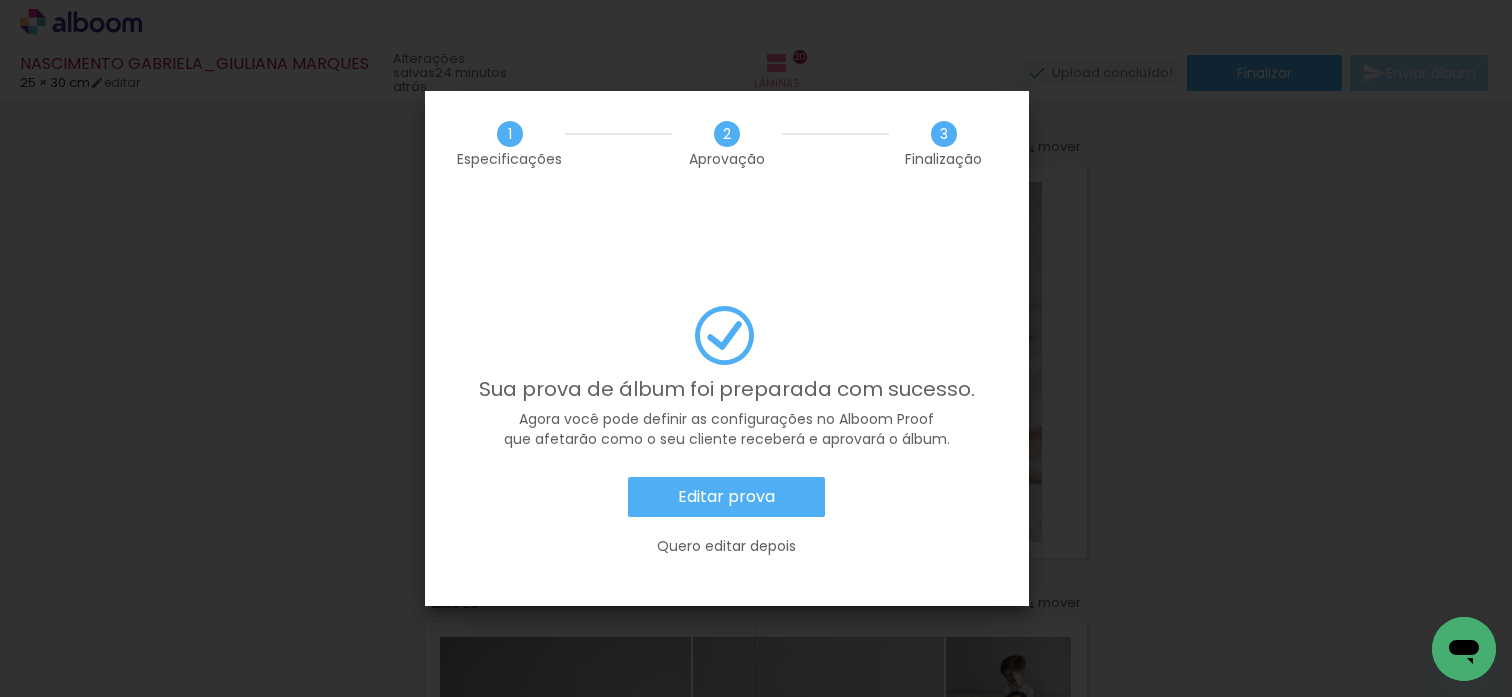 scroll, scrollTop: 0, scrollLeft: 0, axis: both 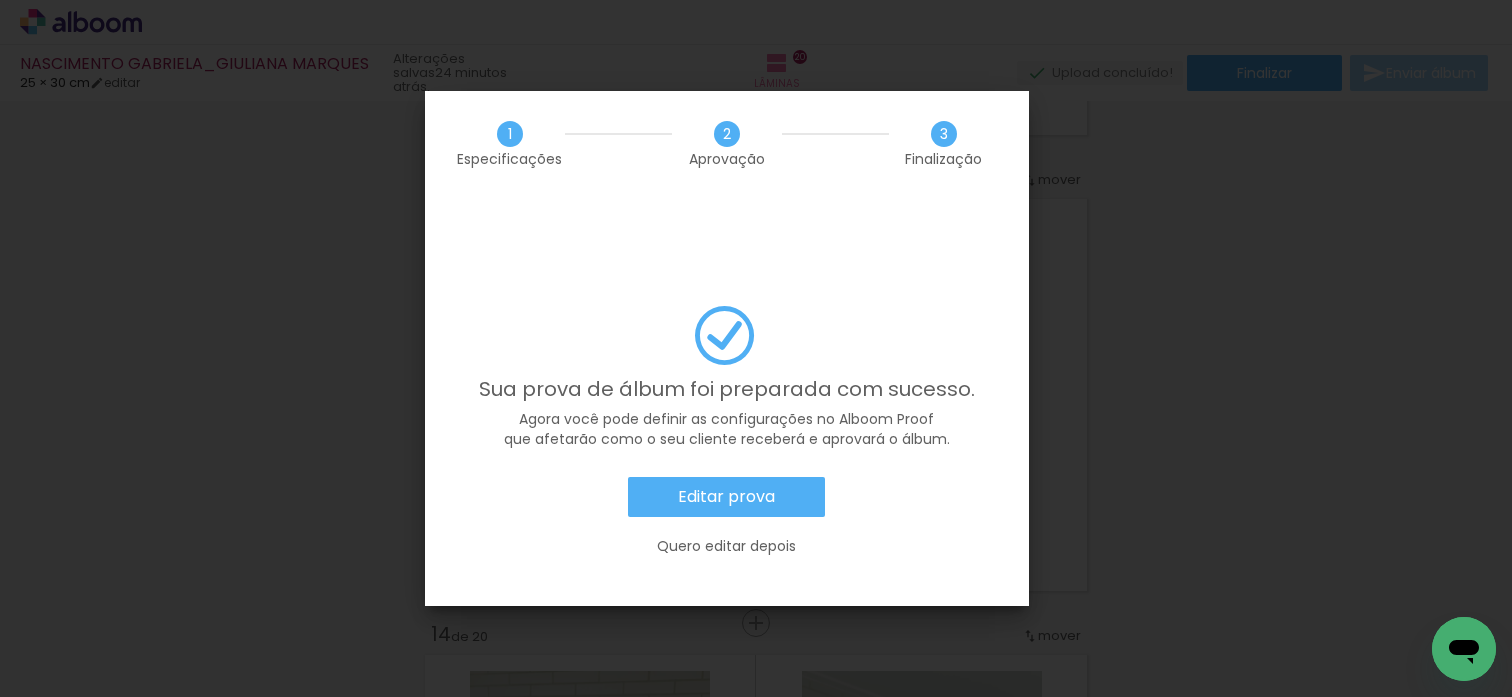 click on "Editar prova" at bounding box center [0, 0] 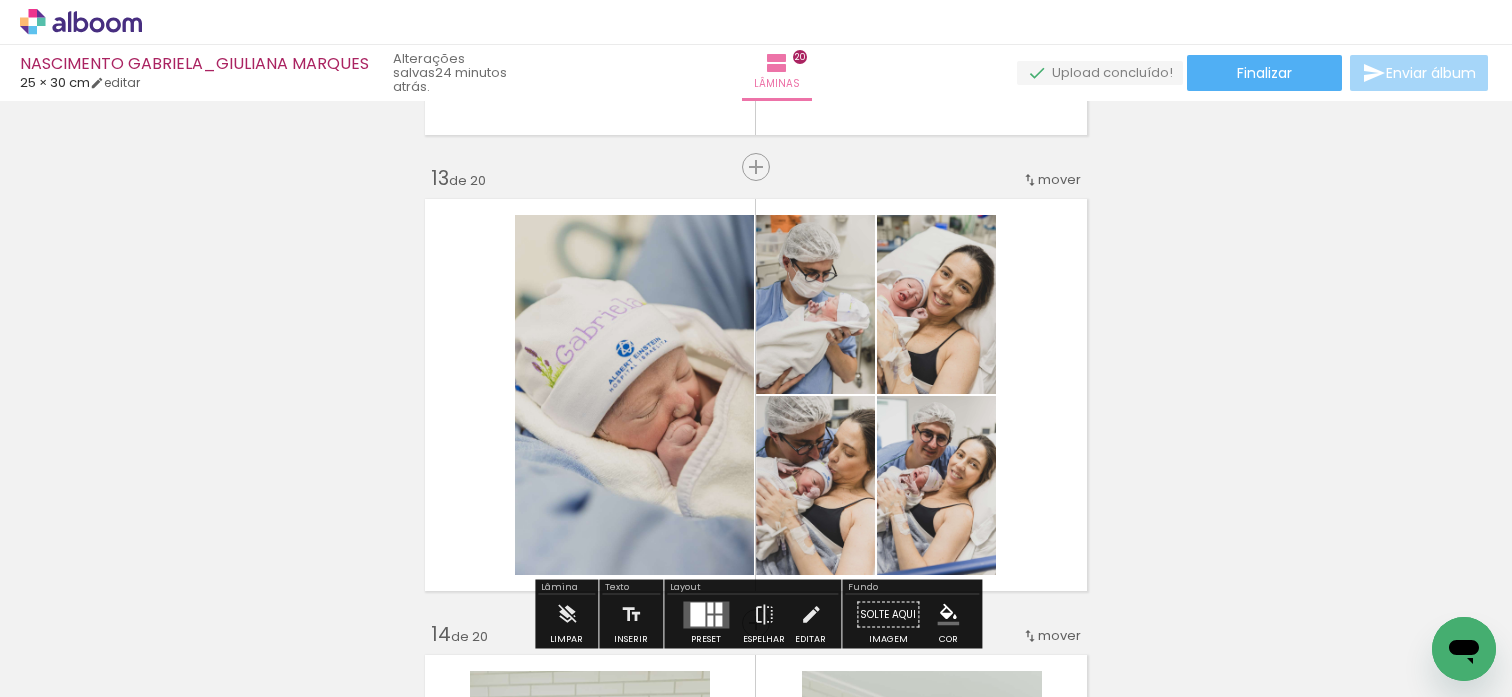 click 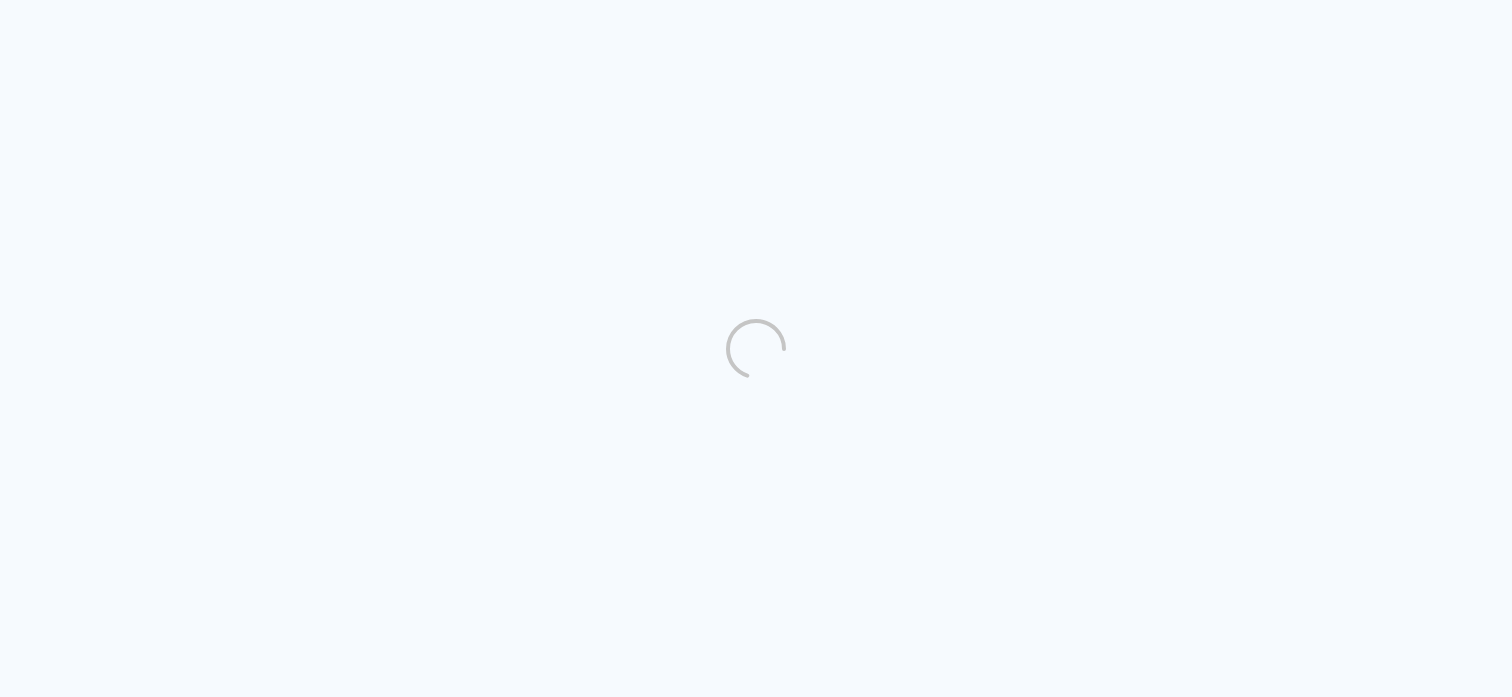 scroll, scrollTop: 0, scrollLeft: 0, axis: both 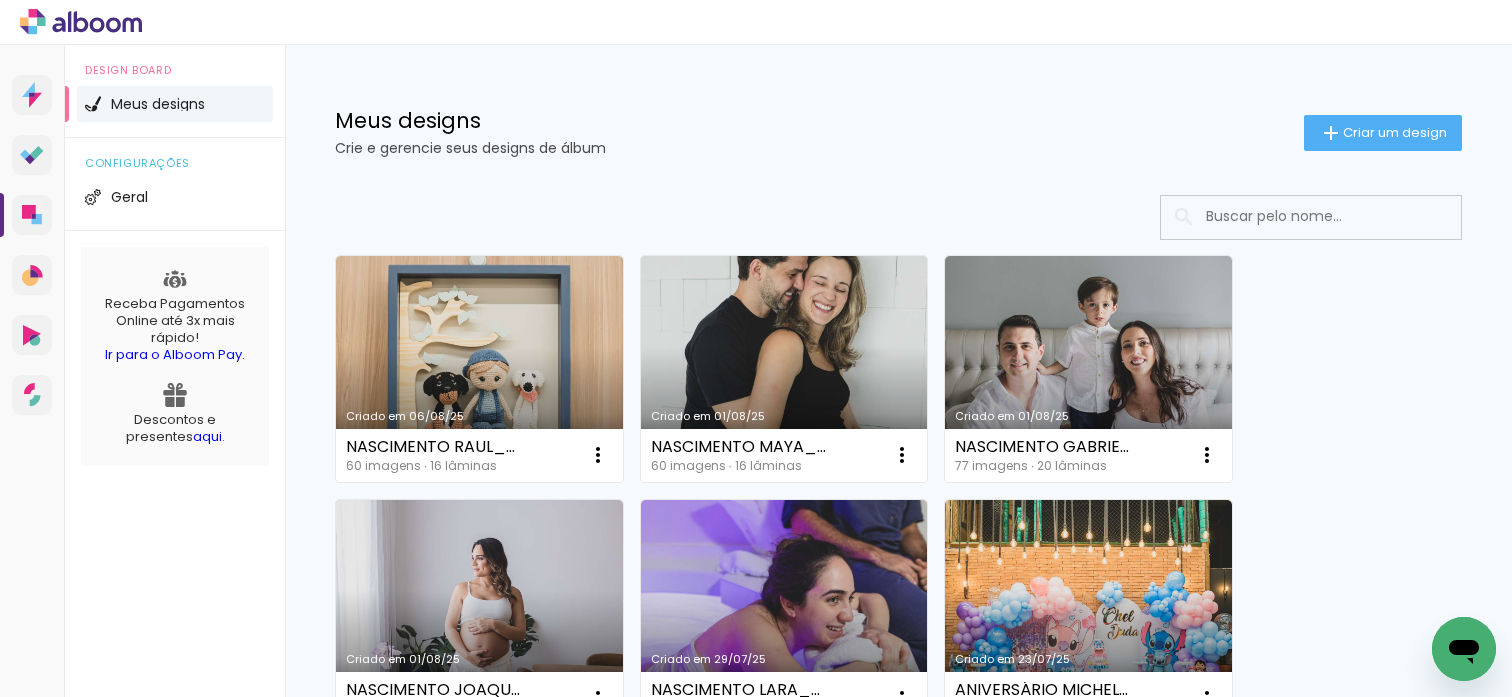 click at bounding box center [1338, 216] 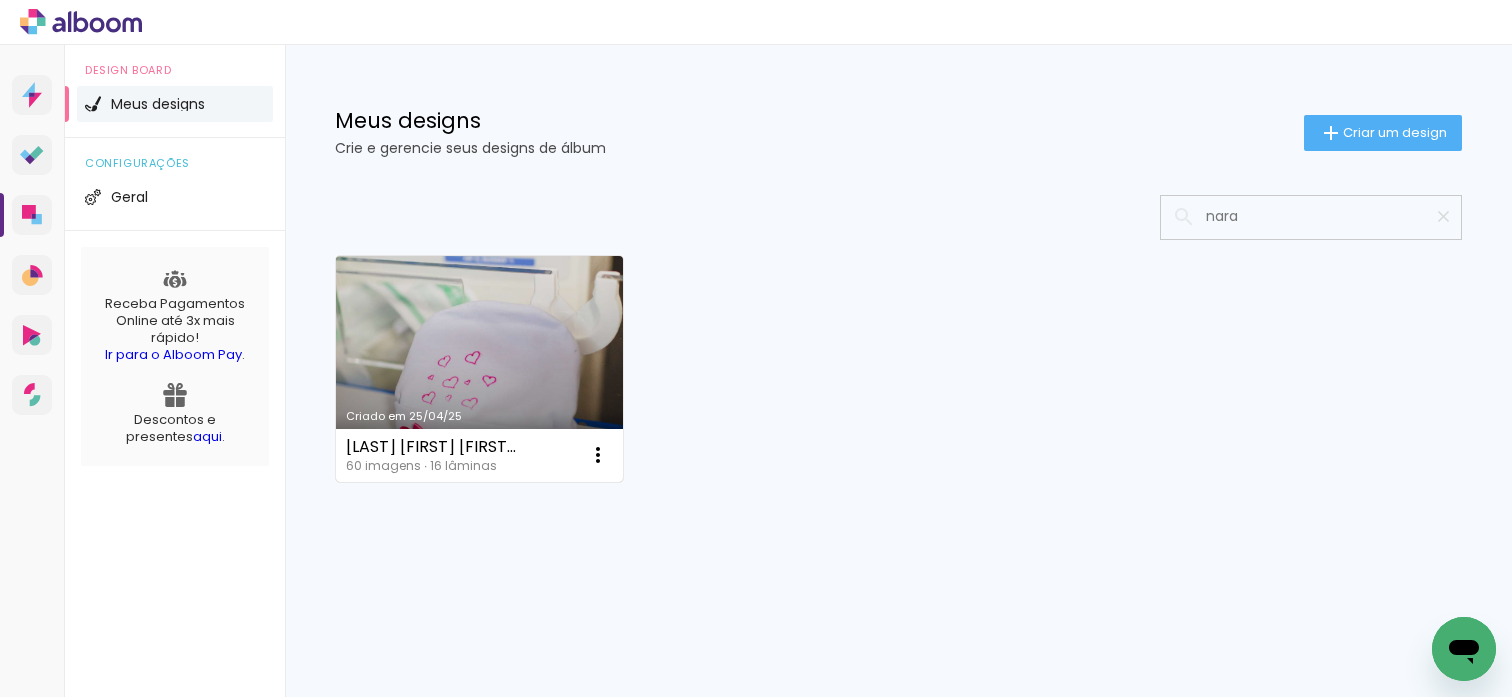 type on "nara" 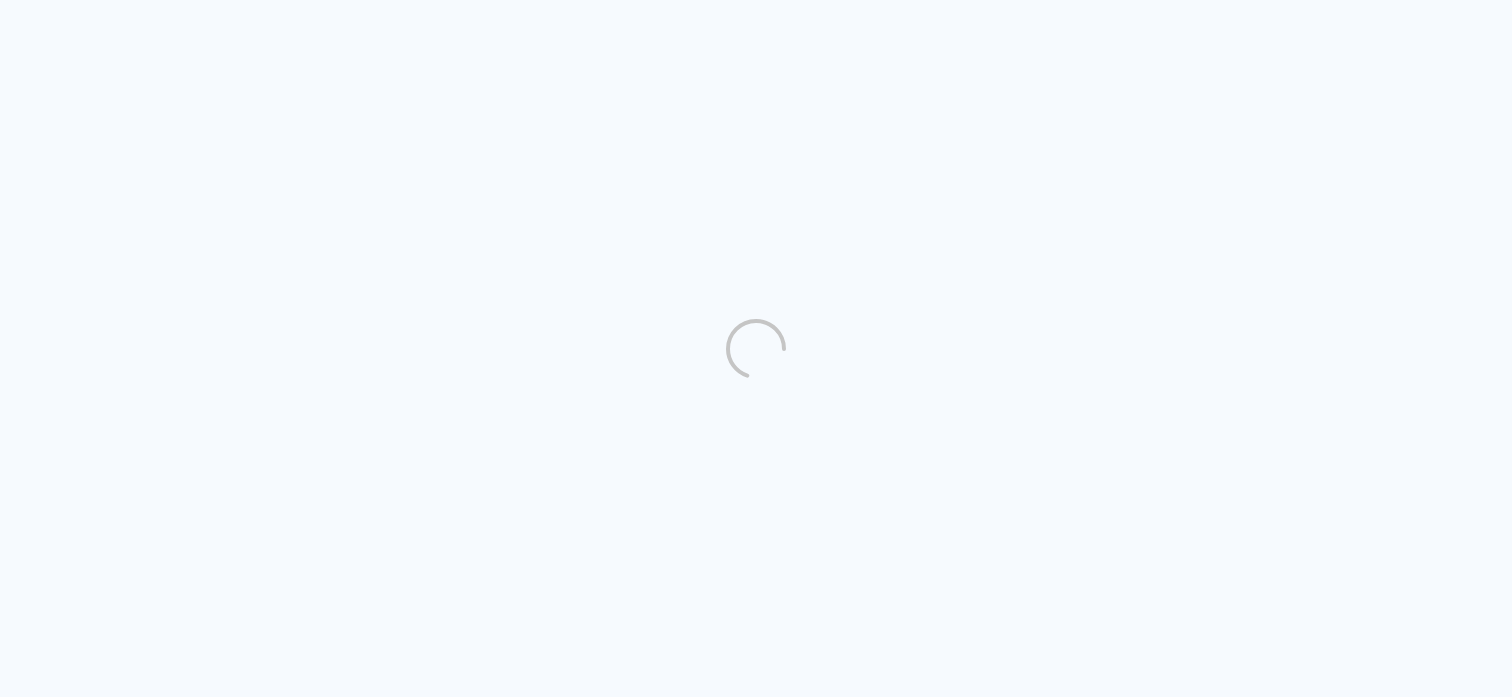 scroll, scrollTop: 0, scrollLeft: 0, axis: both 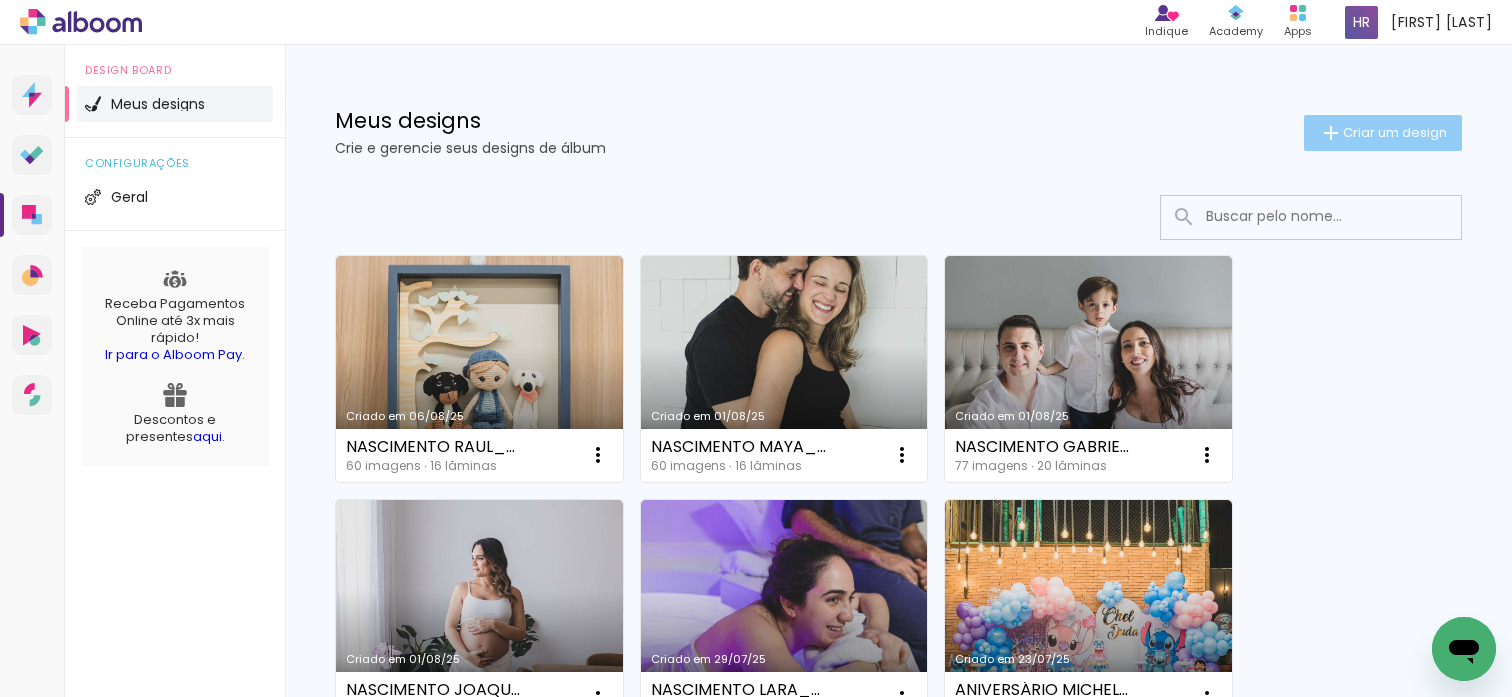 click on "Criar um design" 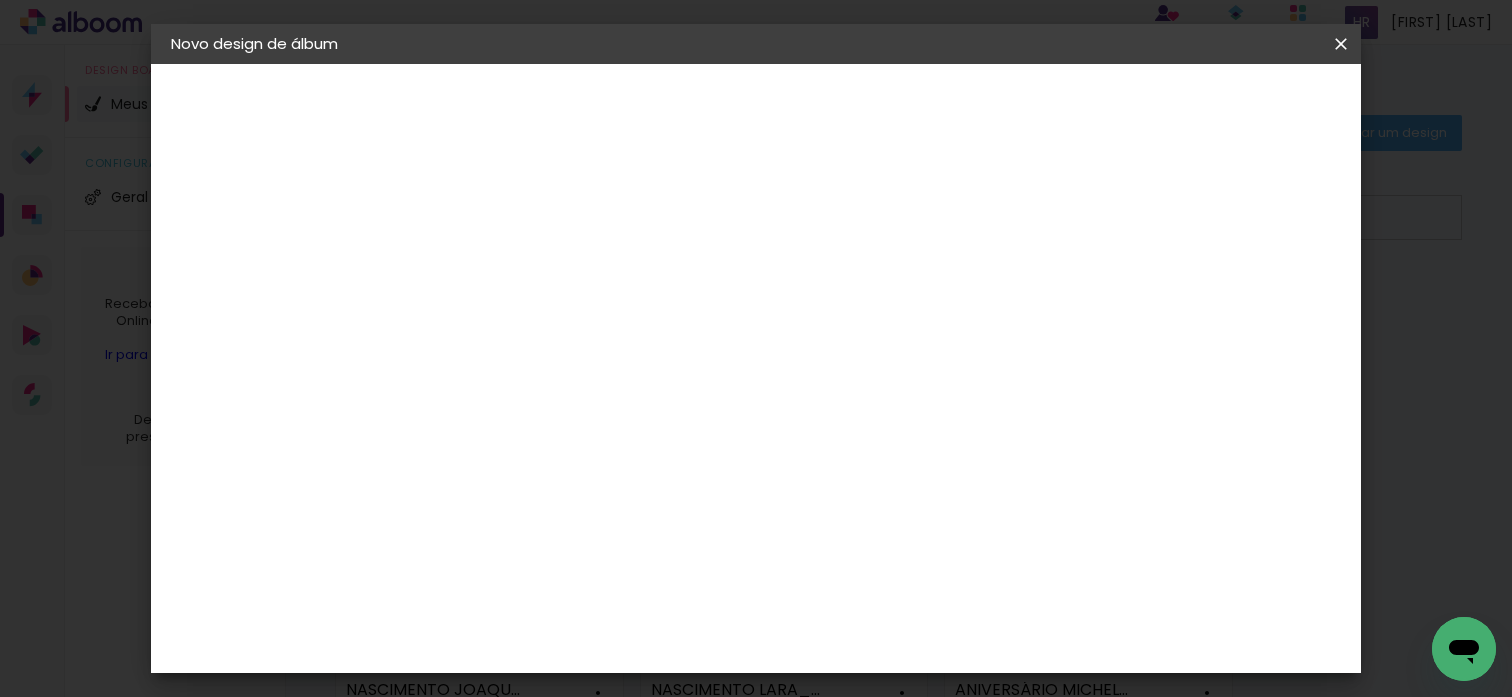 click at bounding box center [498, 268] 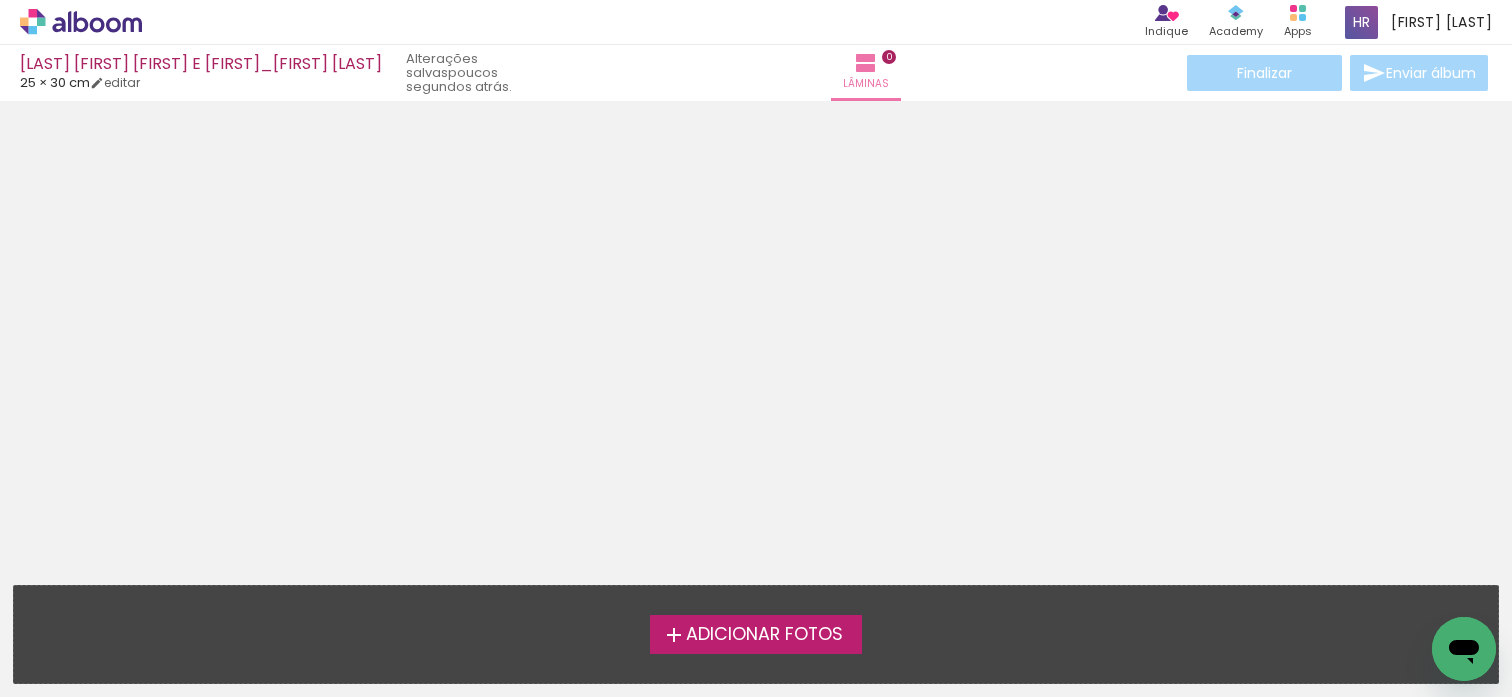 click at bounding box center [674, 635] 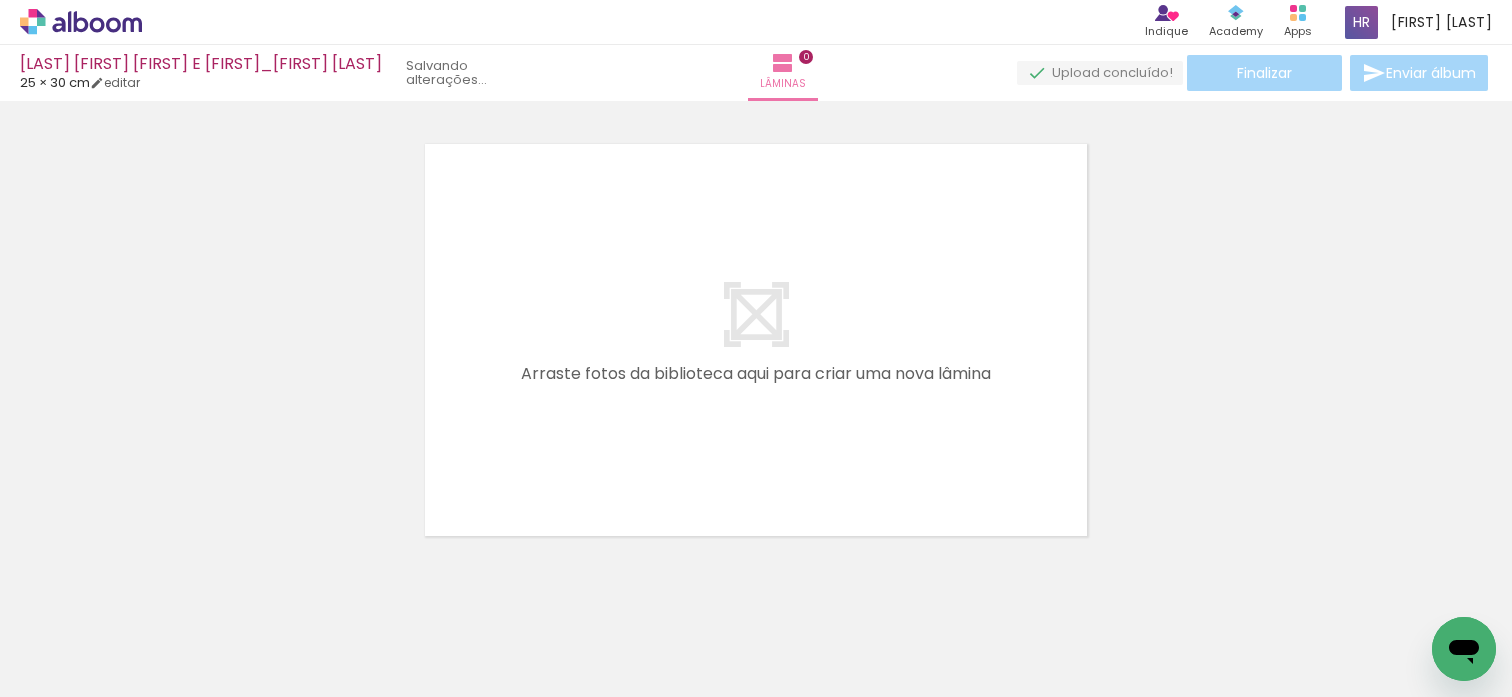 scroll, scrollTop: 25, scrollLeft: 0, axis: vertical 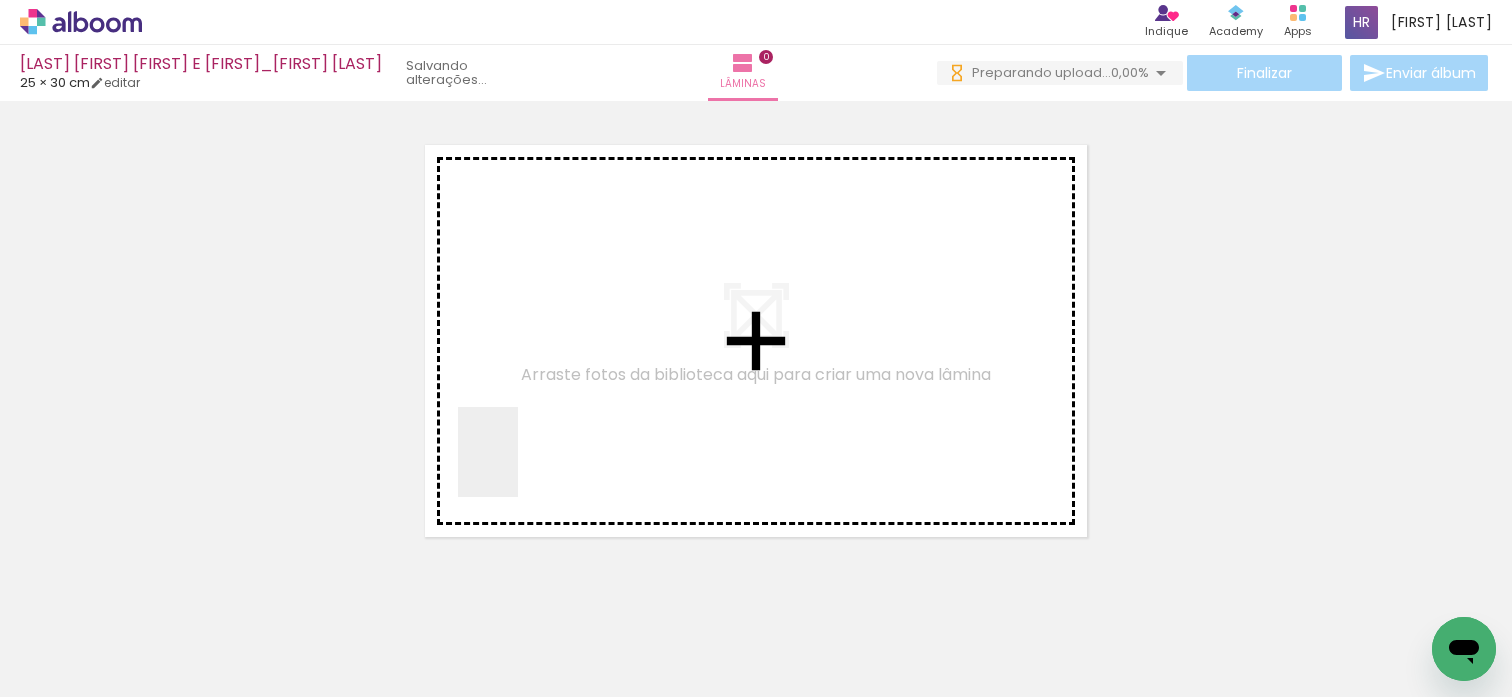 drag, startPoint x: 219, startPoint y: 628, endPoint x: 384, endPoint y: 543, distance: 185.60712 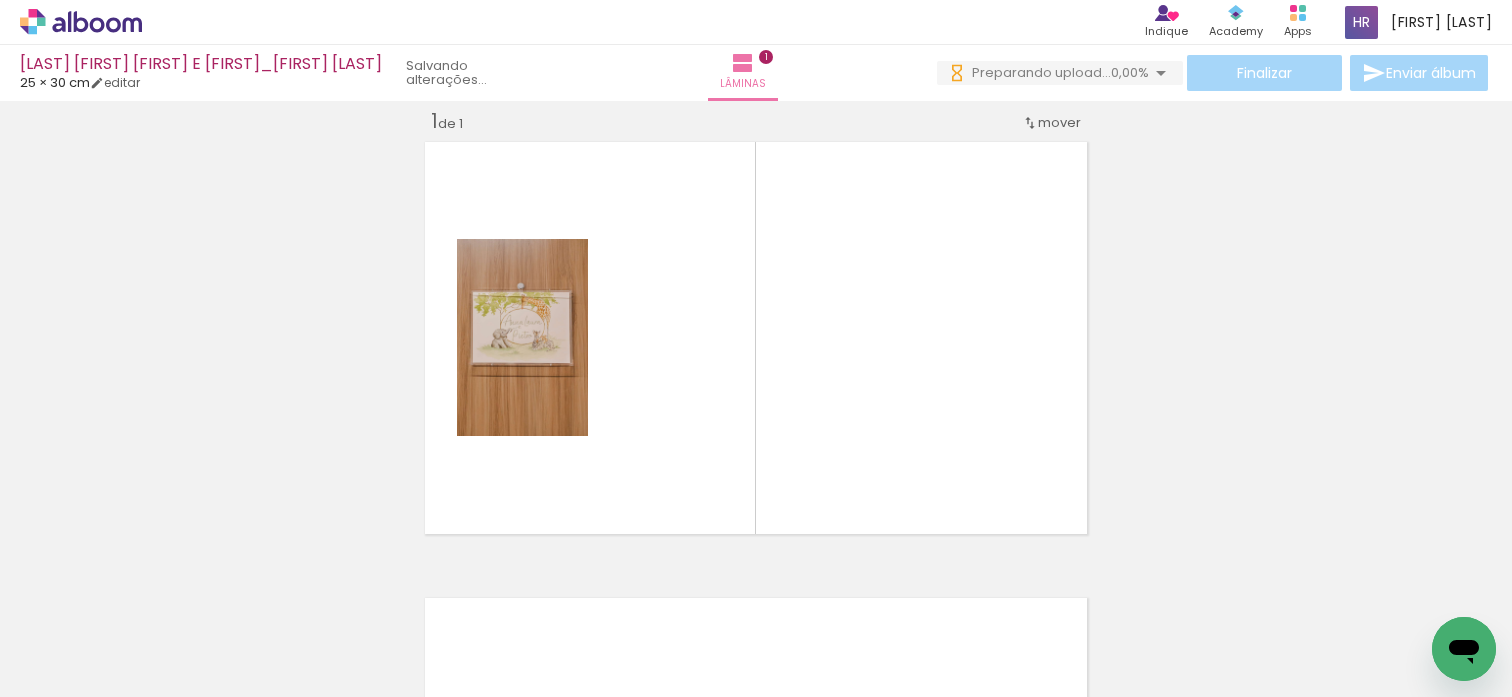 scroll, scrollTop: 25, scrollLeft: 0, axis: vertical 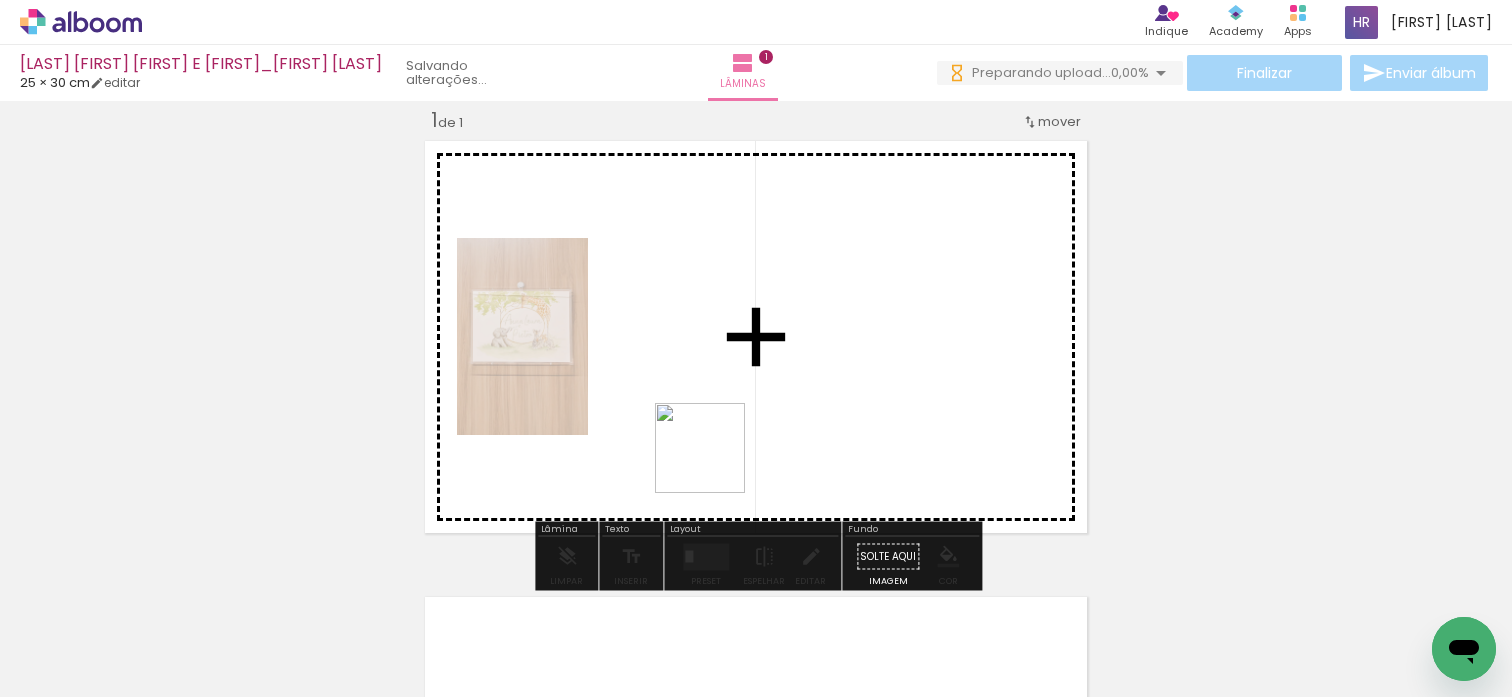 drag, startPoint x: 401, startPoint y: 605, endPoint x: 715, endPoint y: 463, distance: 344.61572 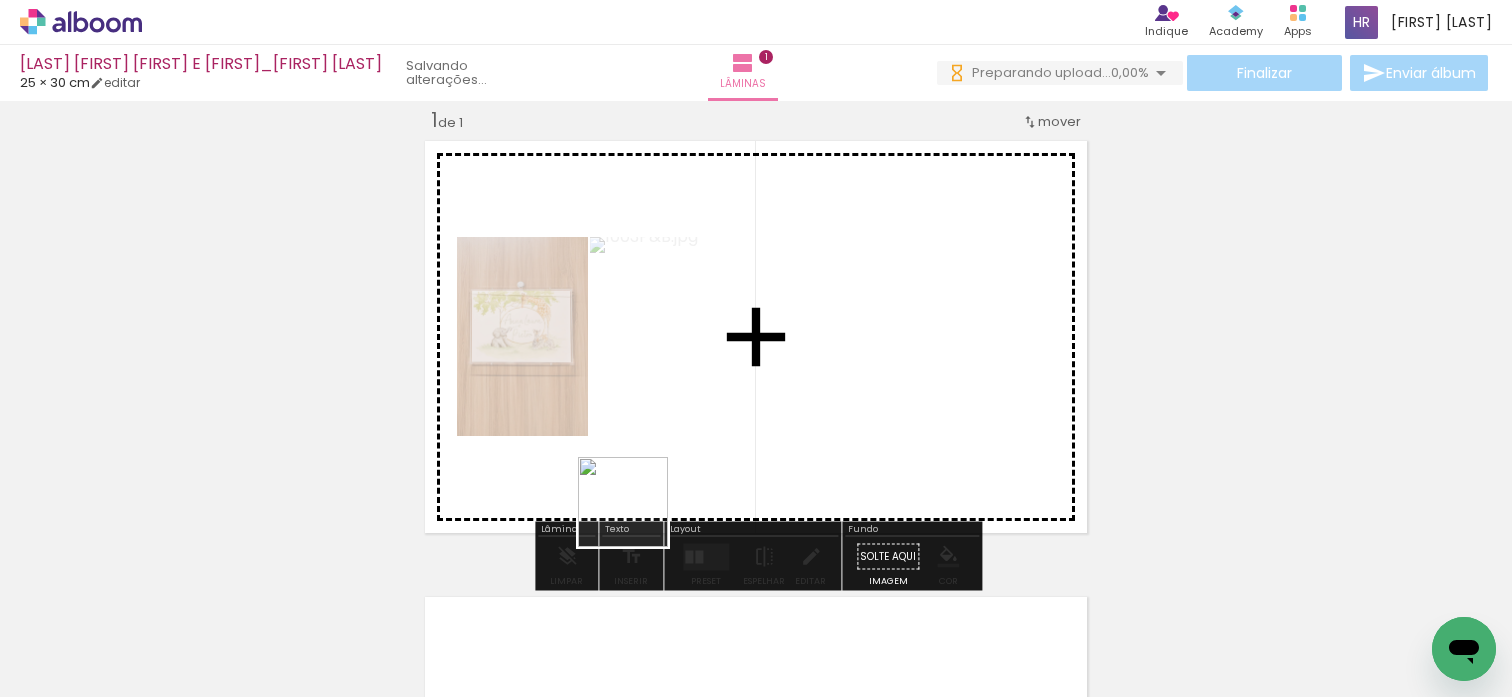 drag, startPoint x: 583, startPoint y: 543, endPoint x: 607, endPoint y: 609, distance: 70.2282 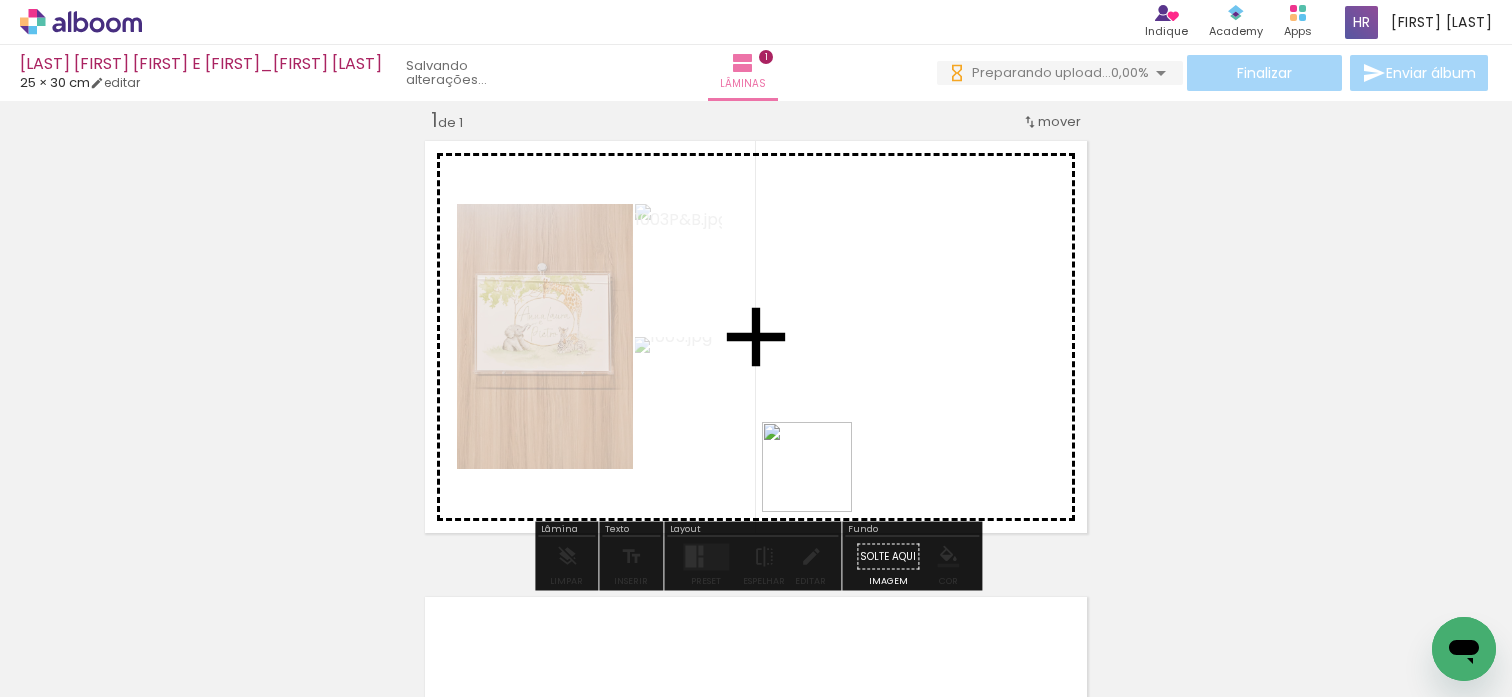 drag, startPoint x: 573, startPoint y: 625, endPoint x: 857, endPoint y: 451, distance: 333.06454 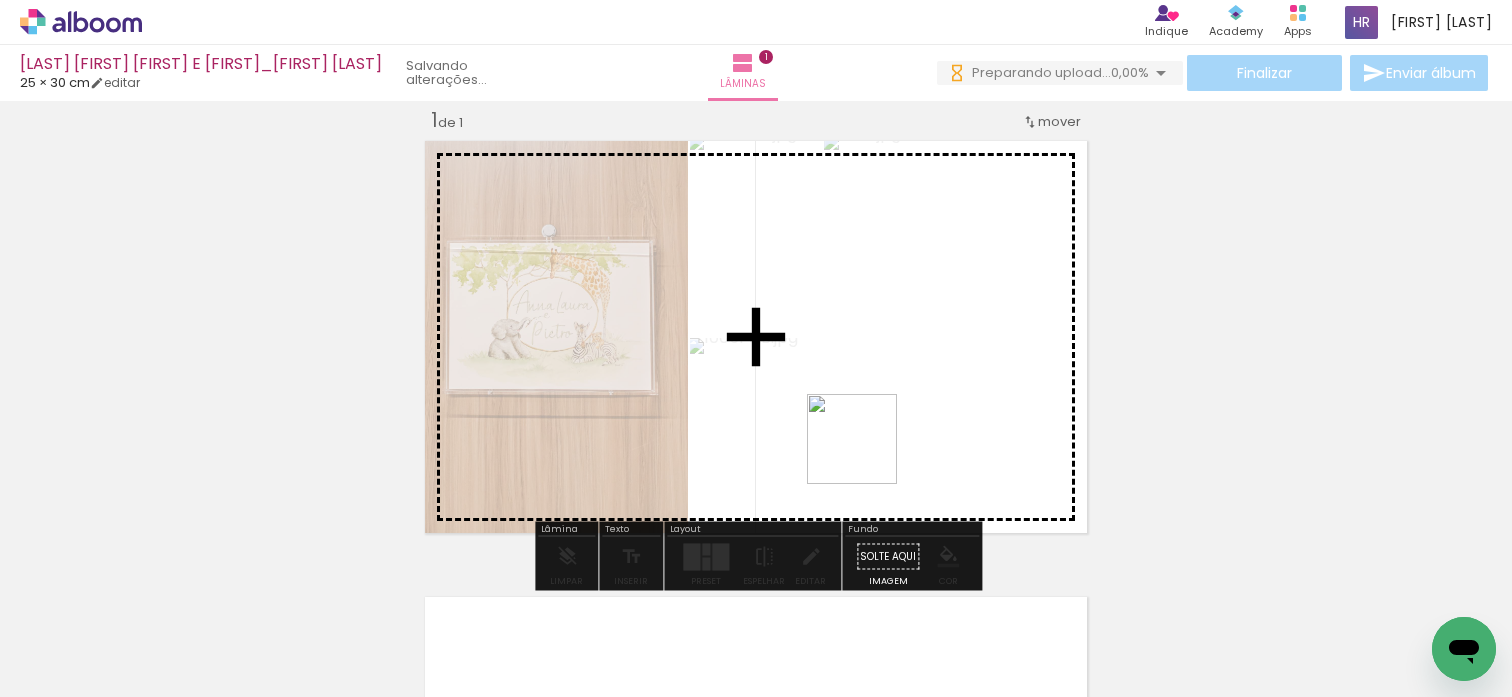 drag, startPoint x: 662, startPoint y: 633, endPoint x: 911, endPoint y: 420, distance: 327.6736 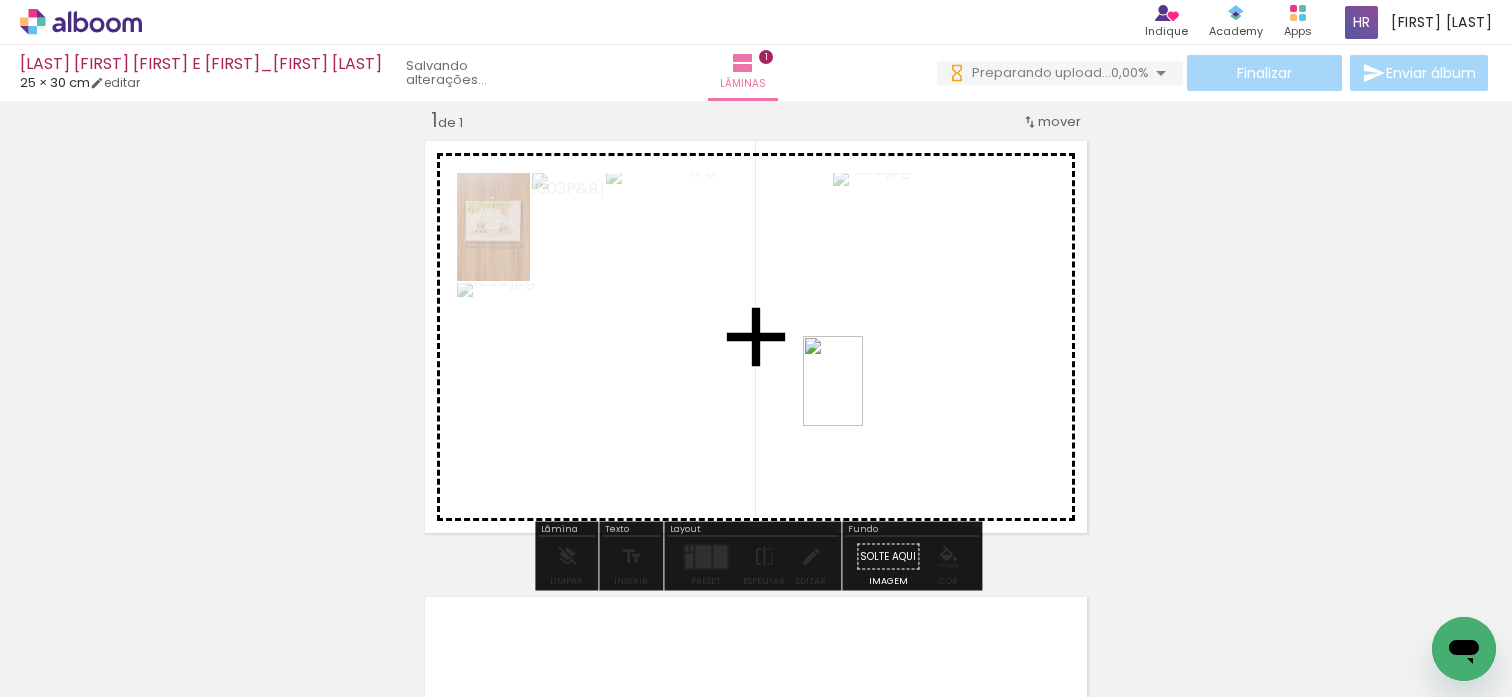 drag, startPoint x: 763, startPoint y: 616, endPoint x: 863, endPoint y: 396, distance: 241.66092 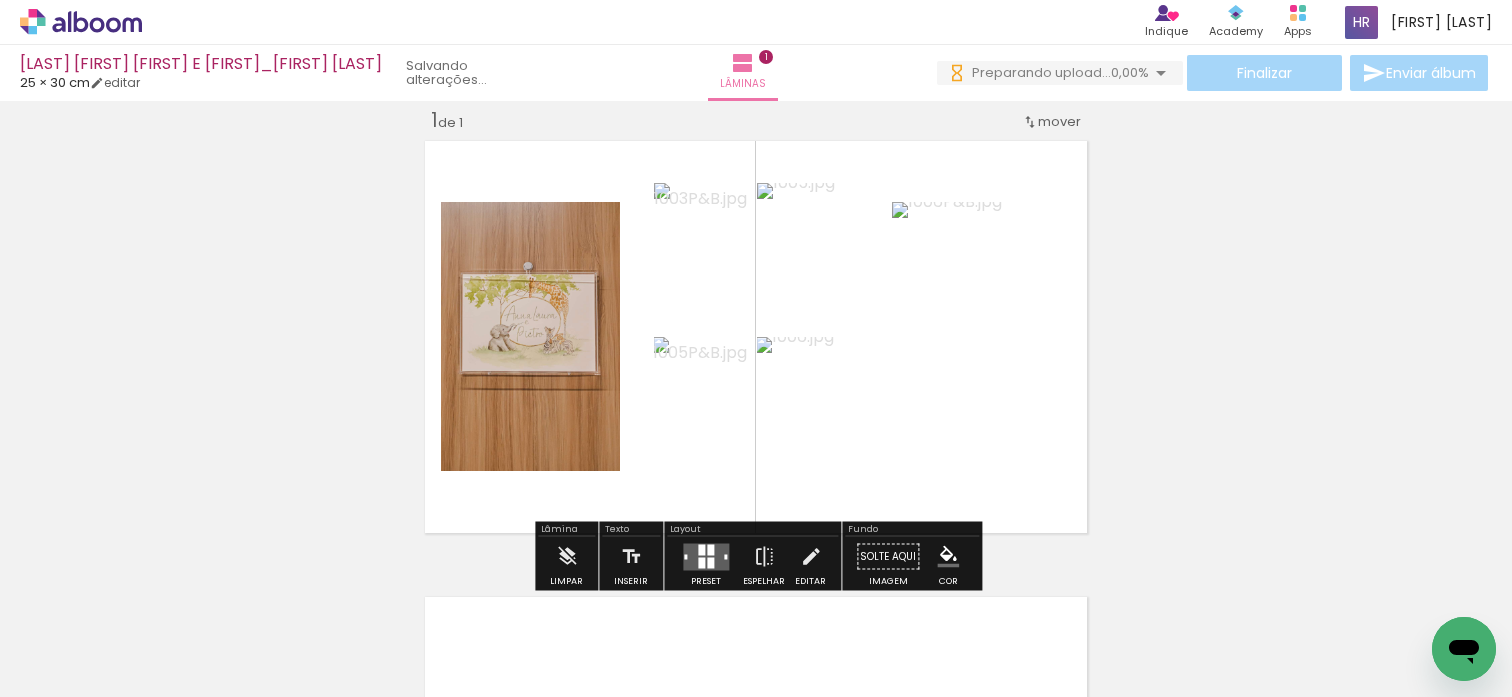 click at bounding box center (710, 549) 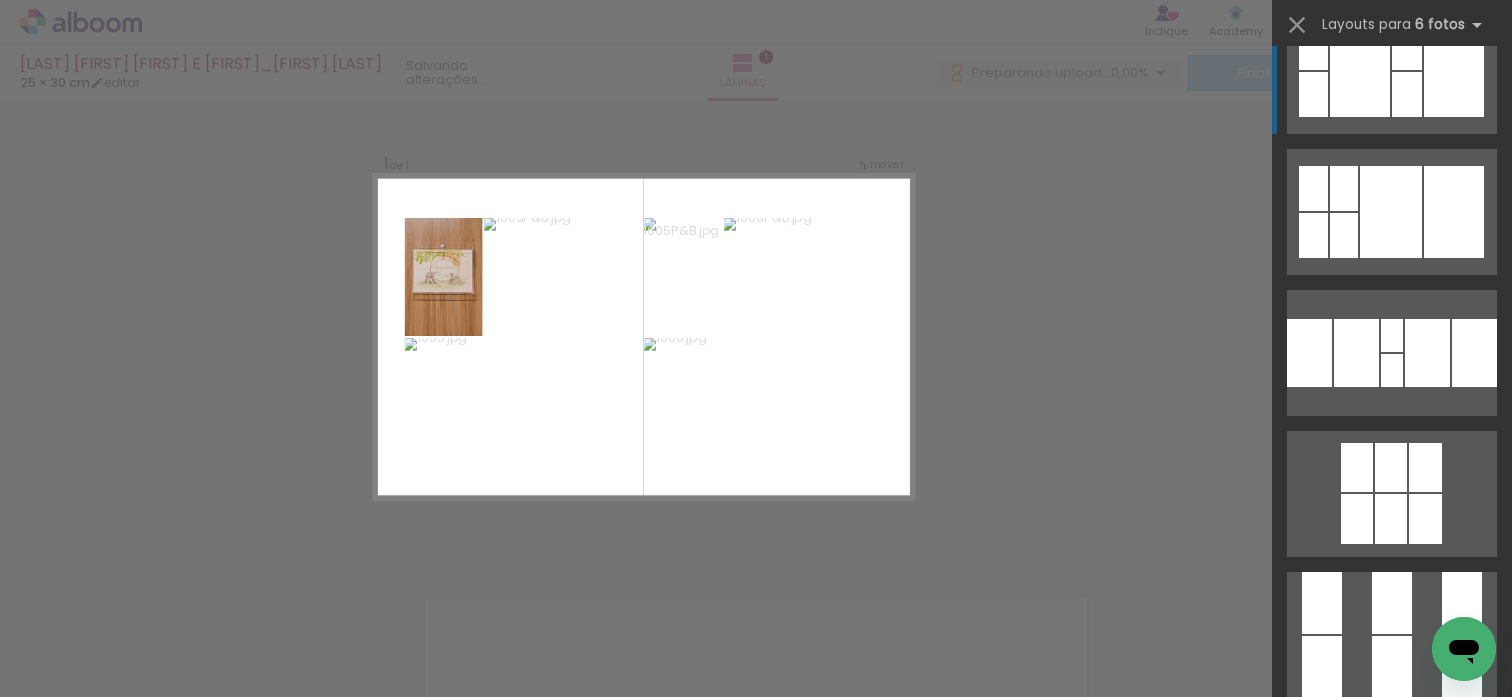 scroll, scrollTop: 0, scrollLeft: 0, axis: both 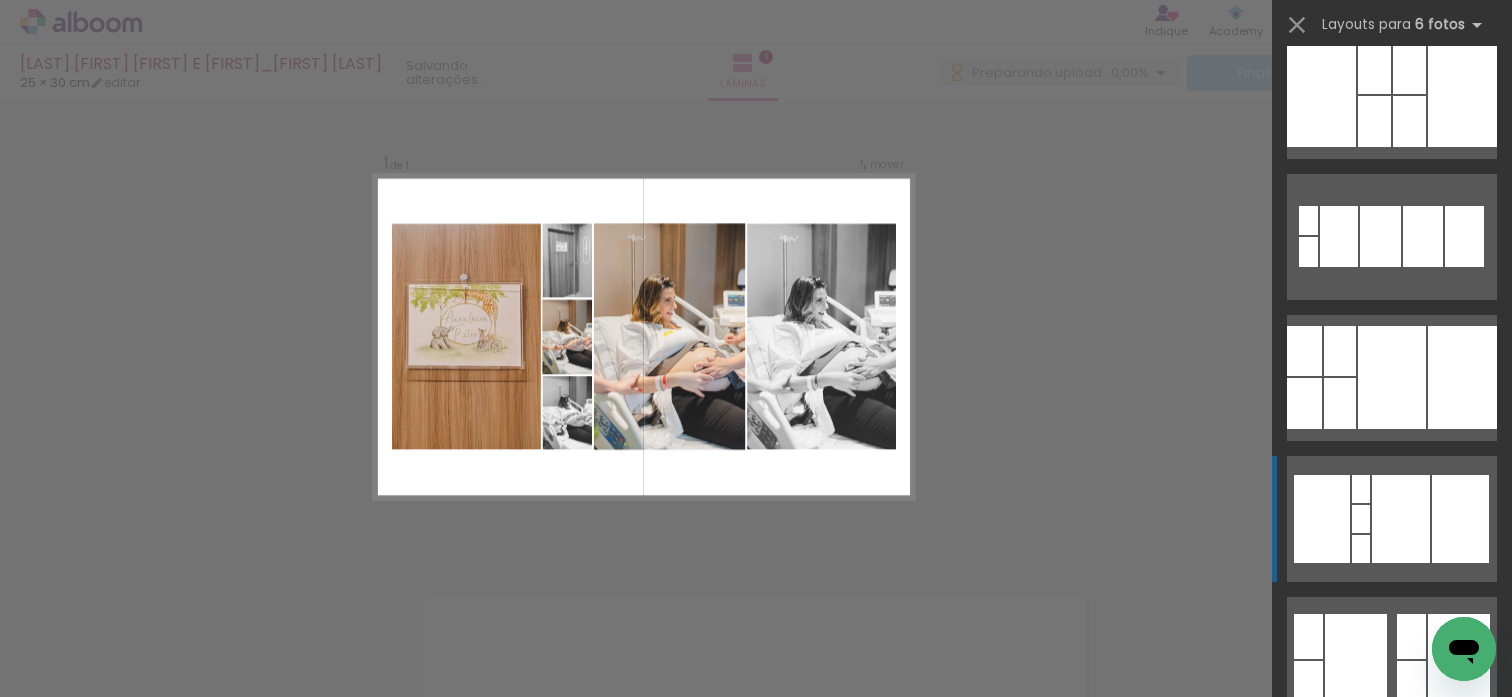click at bounding box center [1392, -10750] 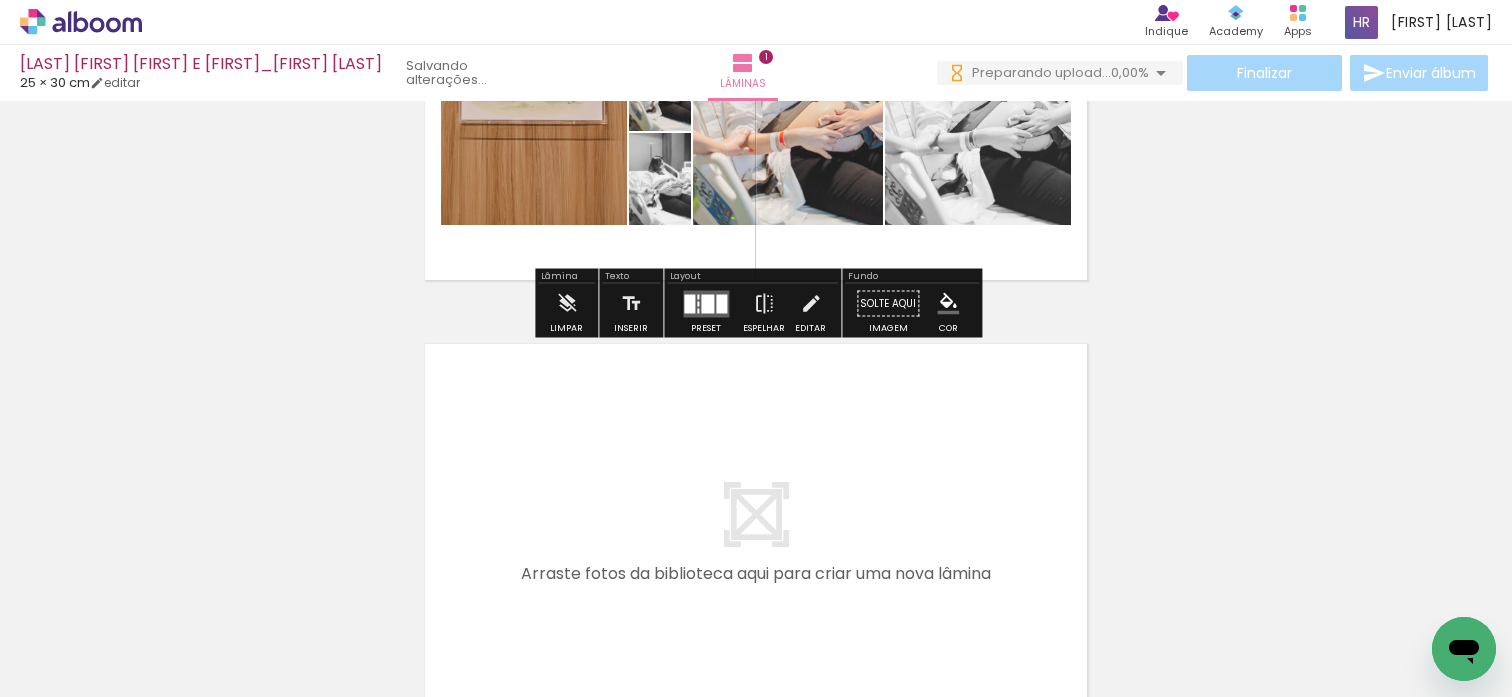 scroll, scrollTop: 298, scrollLeft: 0, axis: vertical 